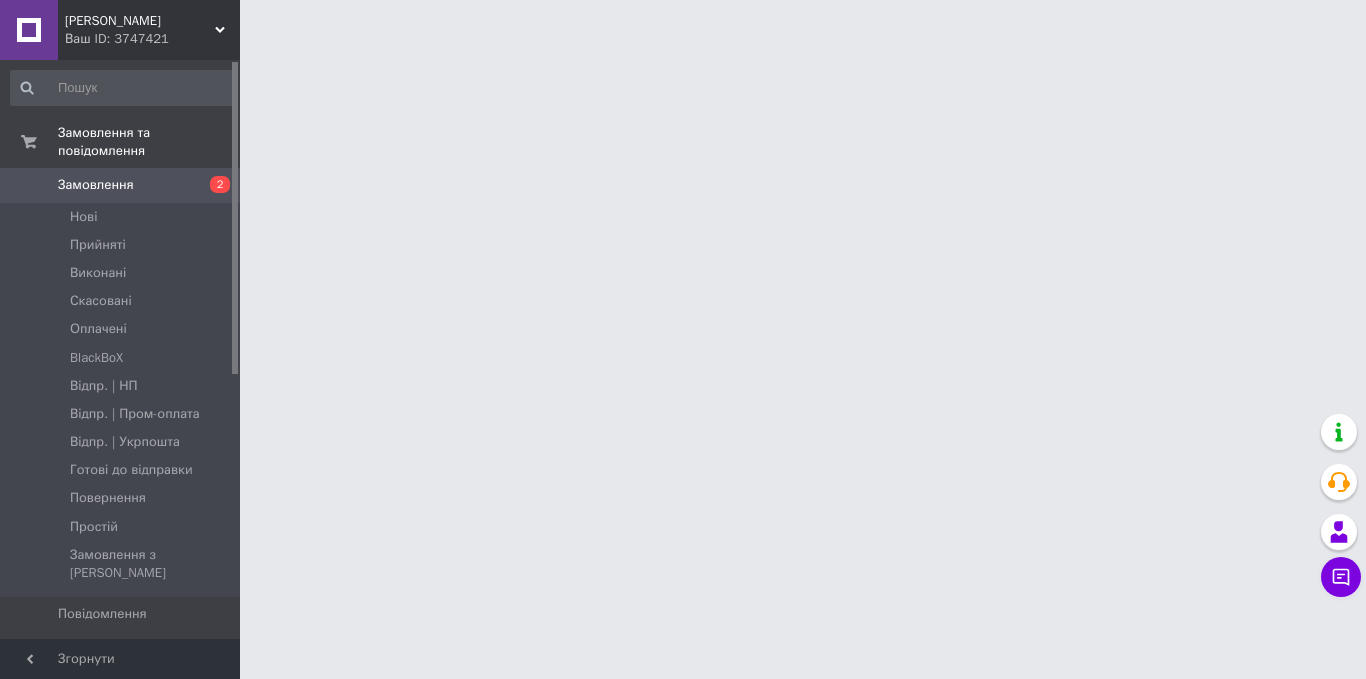 click on "[PERSON_NAME] ID: 3747421 Сайт [PERSON_NAME] покупця Перевірити стан системи Сторінка на порталі Покупець Довідка Вийти Замовлення та повідомлення Замовлення 2 [GEOGRAPHIC_DATA] Виконані Скасовані Оплачені BlackBoX Відпр. | НП Відпр. | Пром-оплата Відпр. | Укрпошта Готові до відправки Повернення Простій Замовлення з Розетки Повідомлення 0 Товари та послуги Сповіщення 3 0 Показники роботи компанії Панель управління Відгуки Покупці Каталог ProSale Аналітика Інструменти веб-майстра та SEO Управління сайтом Маркет Prom топ" at bounding box center [683, 25] 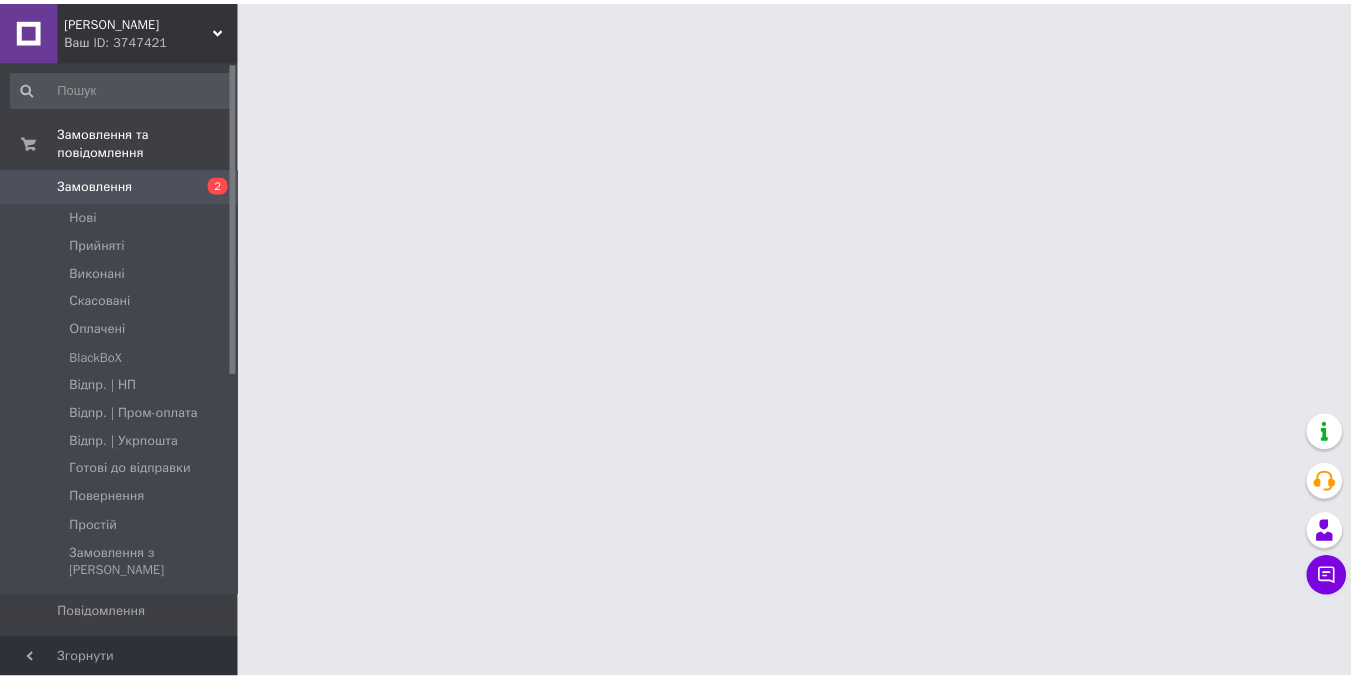 scroll, scrollTop: 0, scrollLeft: 0, axis: both 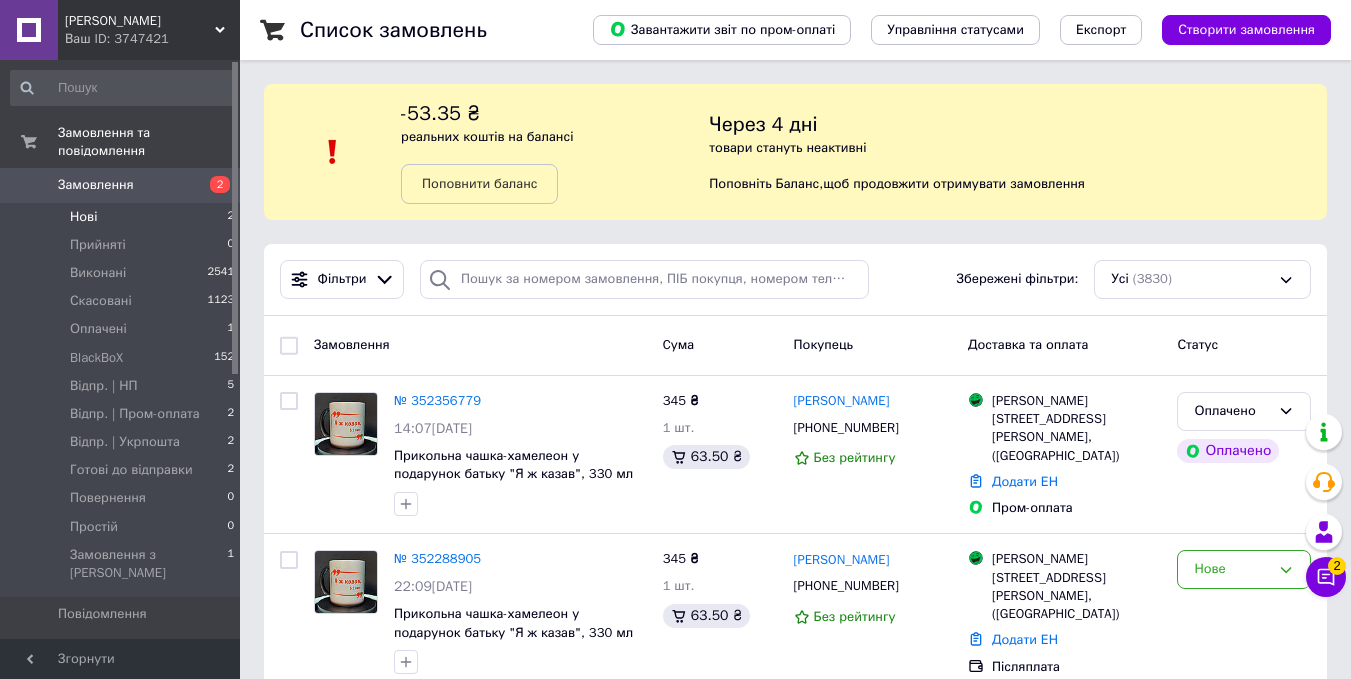 click on "Нові 2" at bounding box center (123, 217) 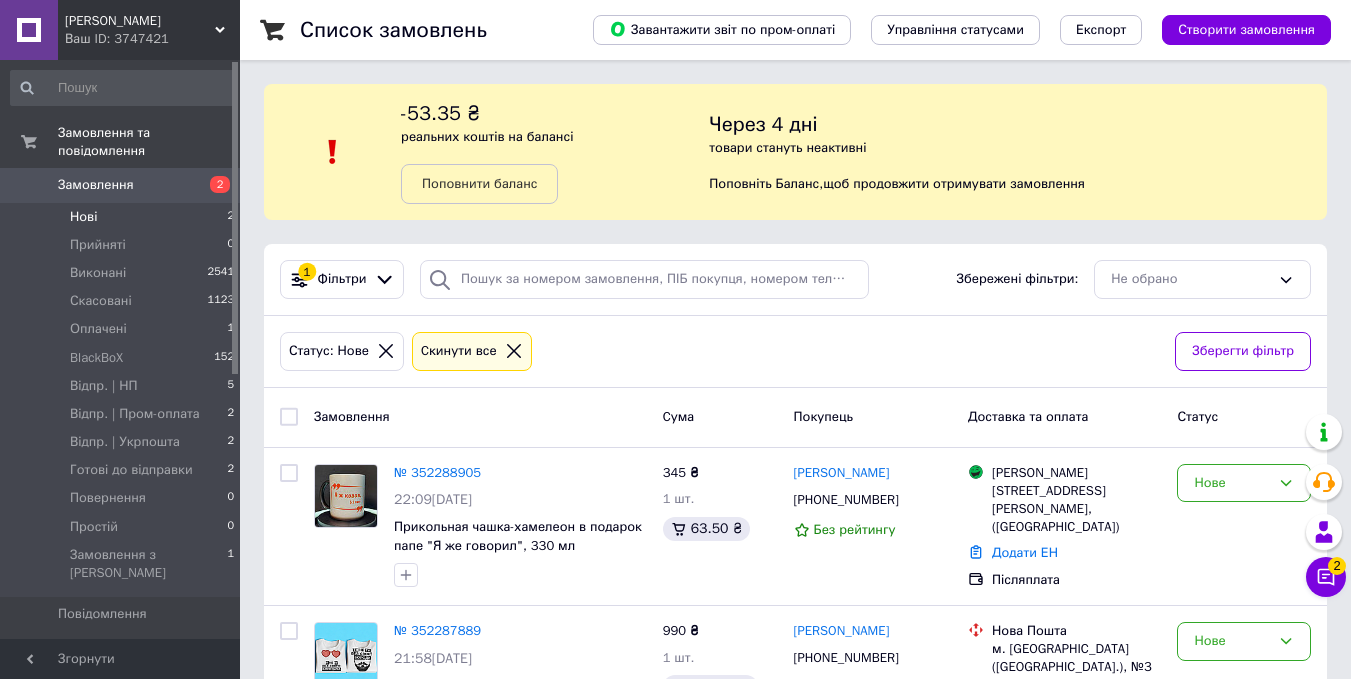 scroll, scrollTop: 127, scrollLeft: 0, axis: vertical 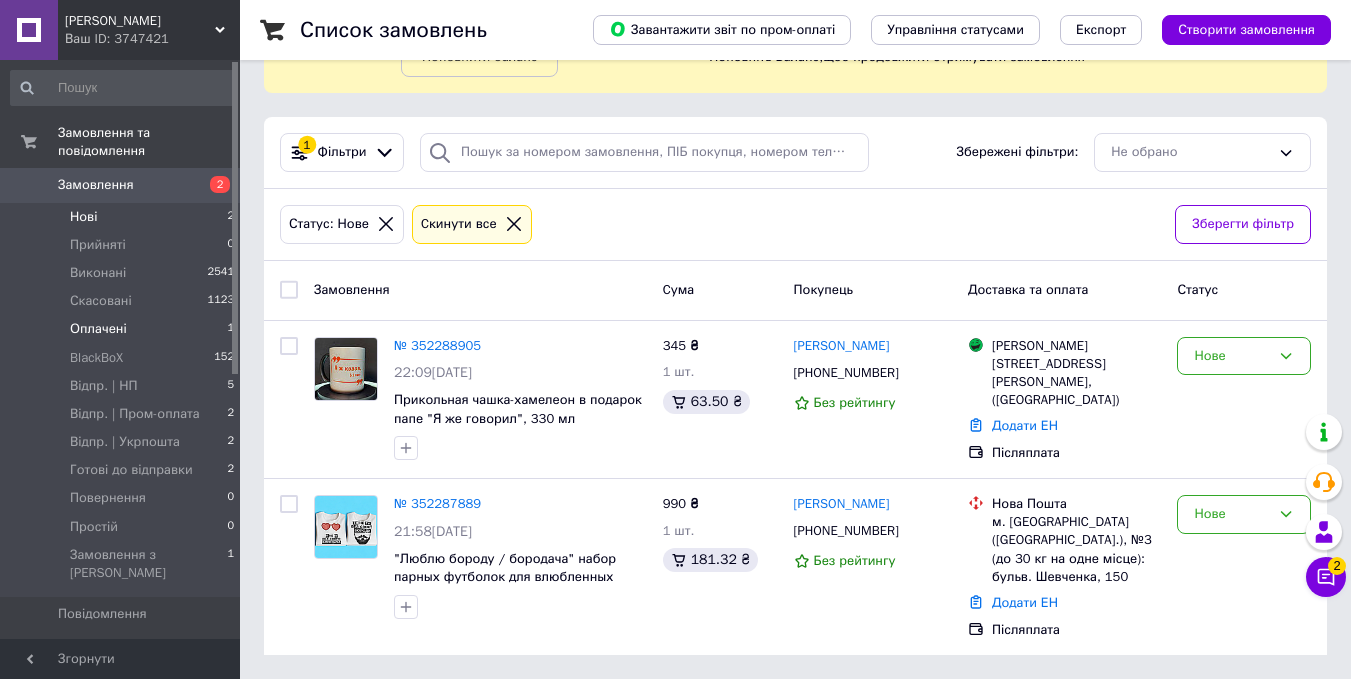 click on "Оплачені" at bounding box center [98, 329] 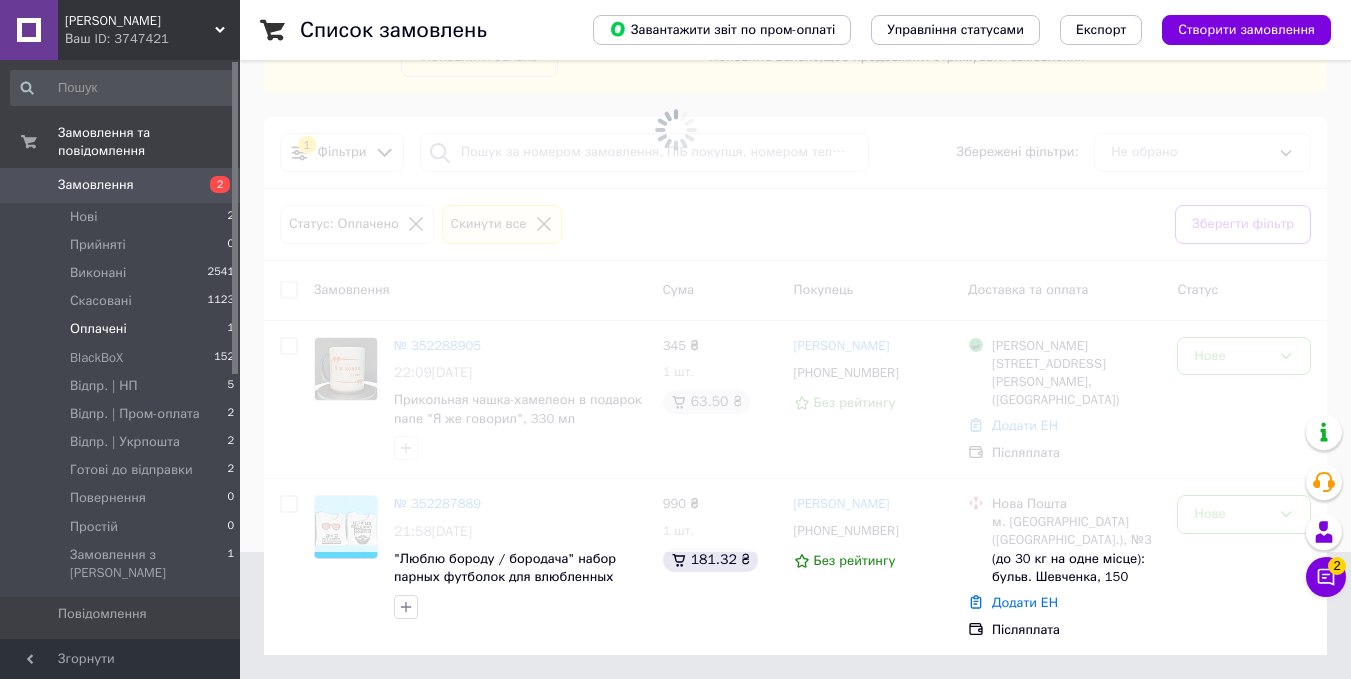 scroll, scrollTop: 0, scrollLeft: 0, axis: both 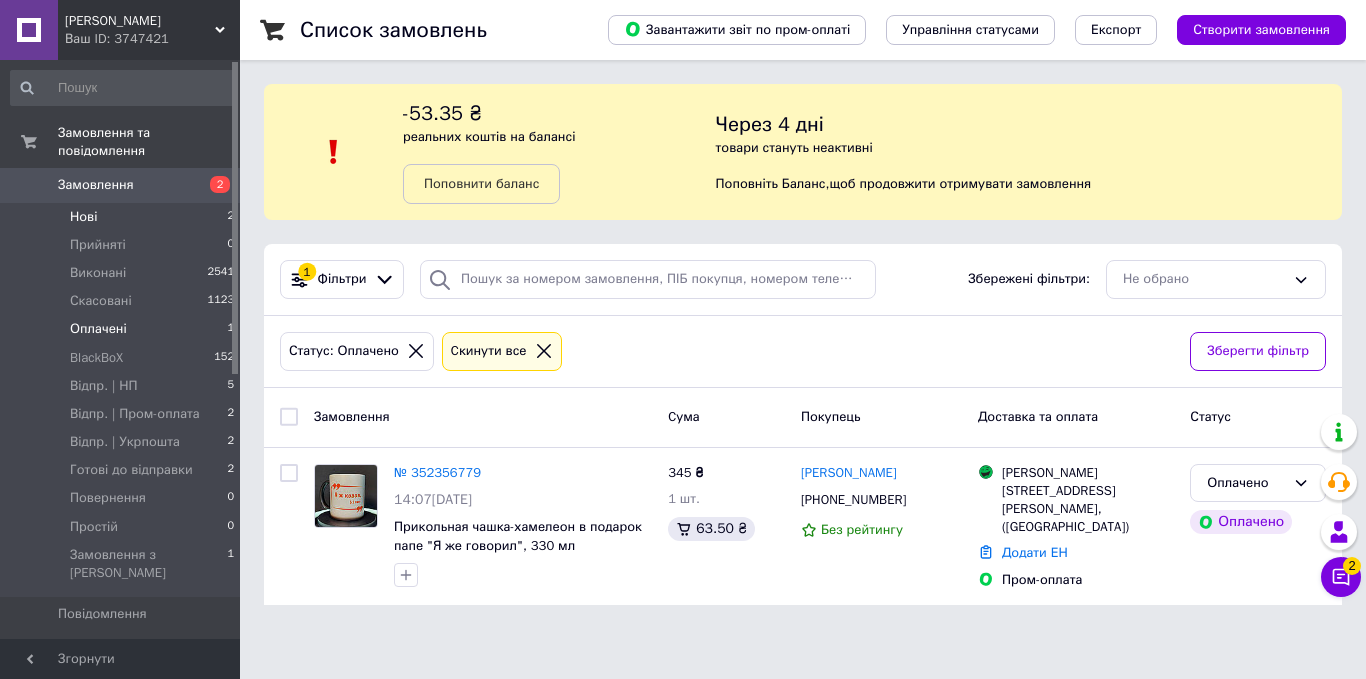 click on "Нові" at bounding box center (83, 217) 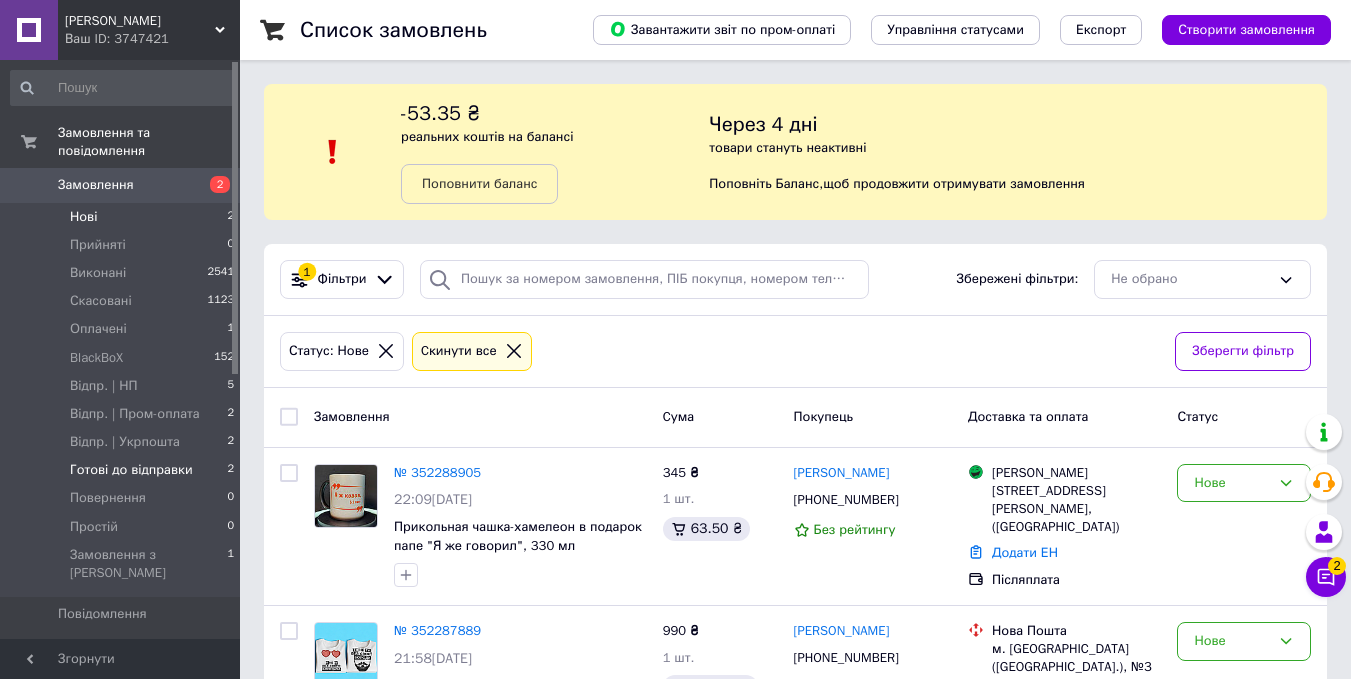 click on "Готові до відправки" at bounding box center [131, 470] 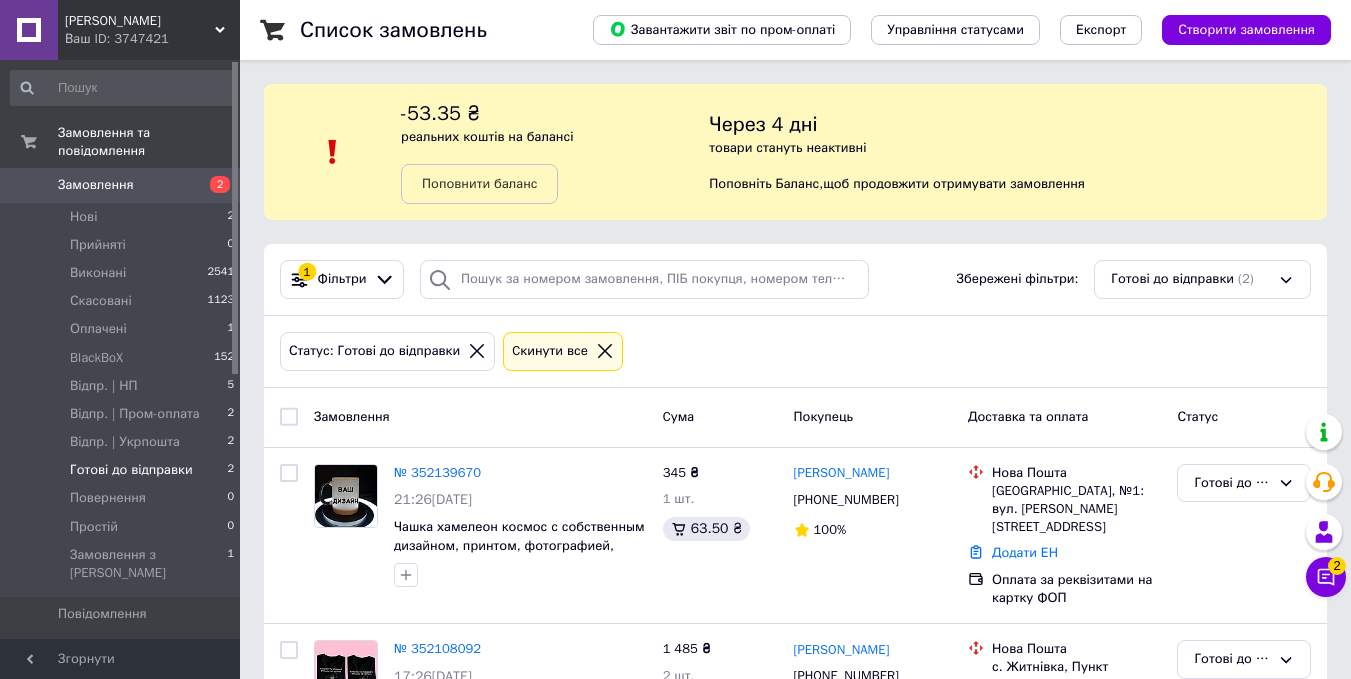 scroll, scrollTop: 139, scrollLeft: 0, axis: vertical 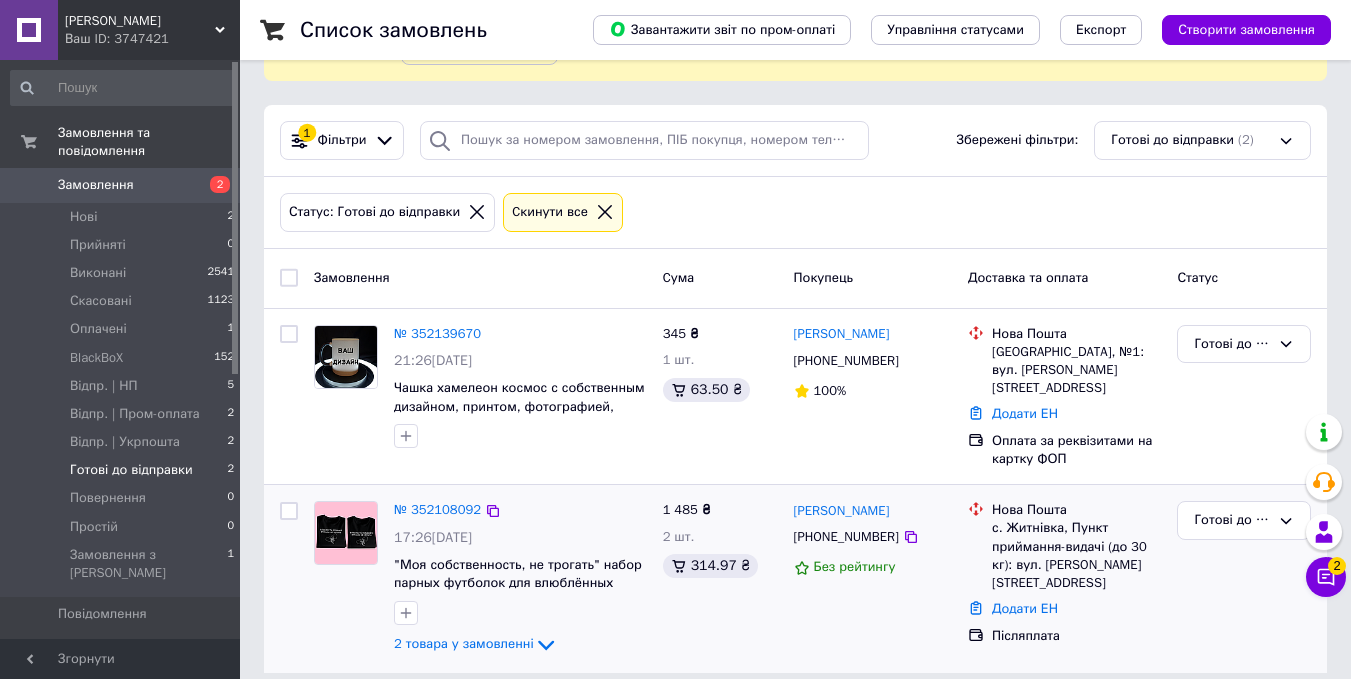 click on "№ 352108092" at bounding box center [437, 510] 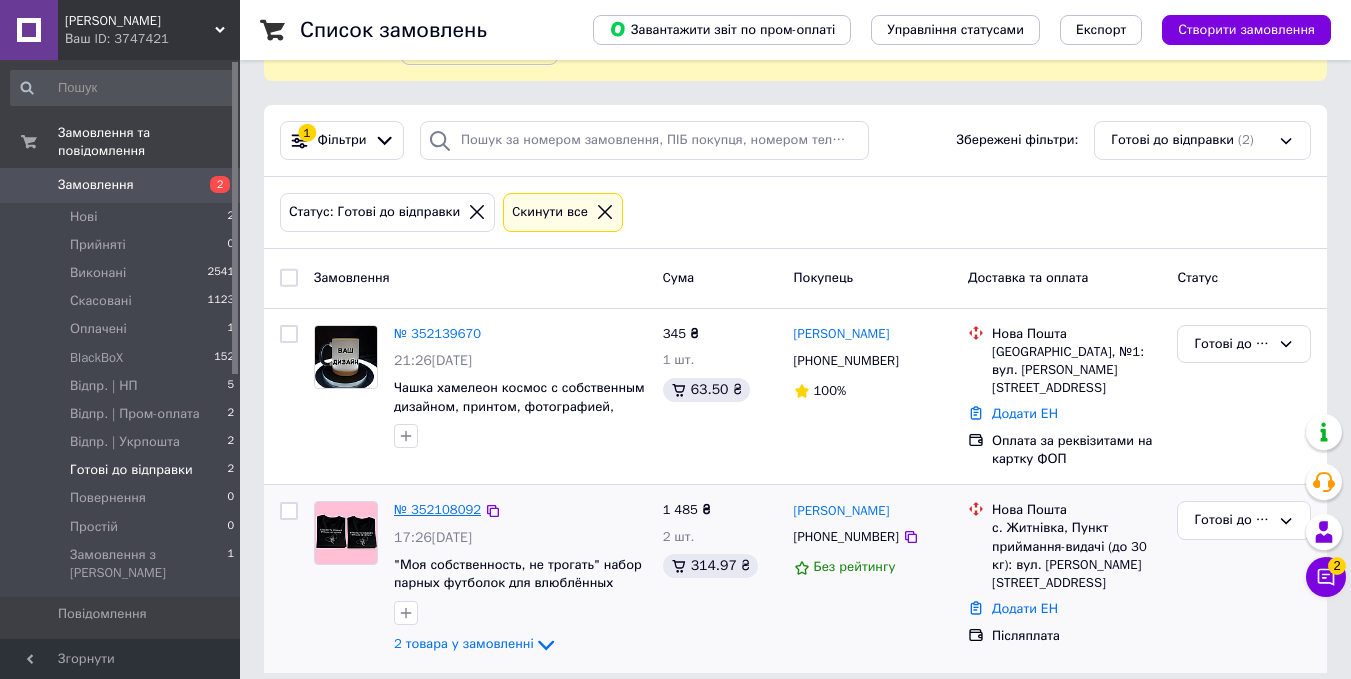 click on "№ 352108092" at bounding box center [437, 509] 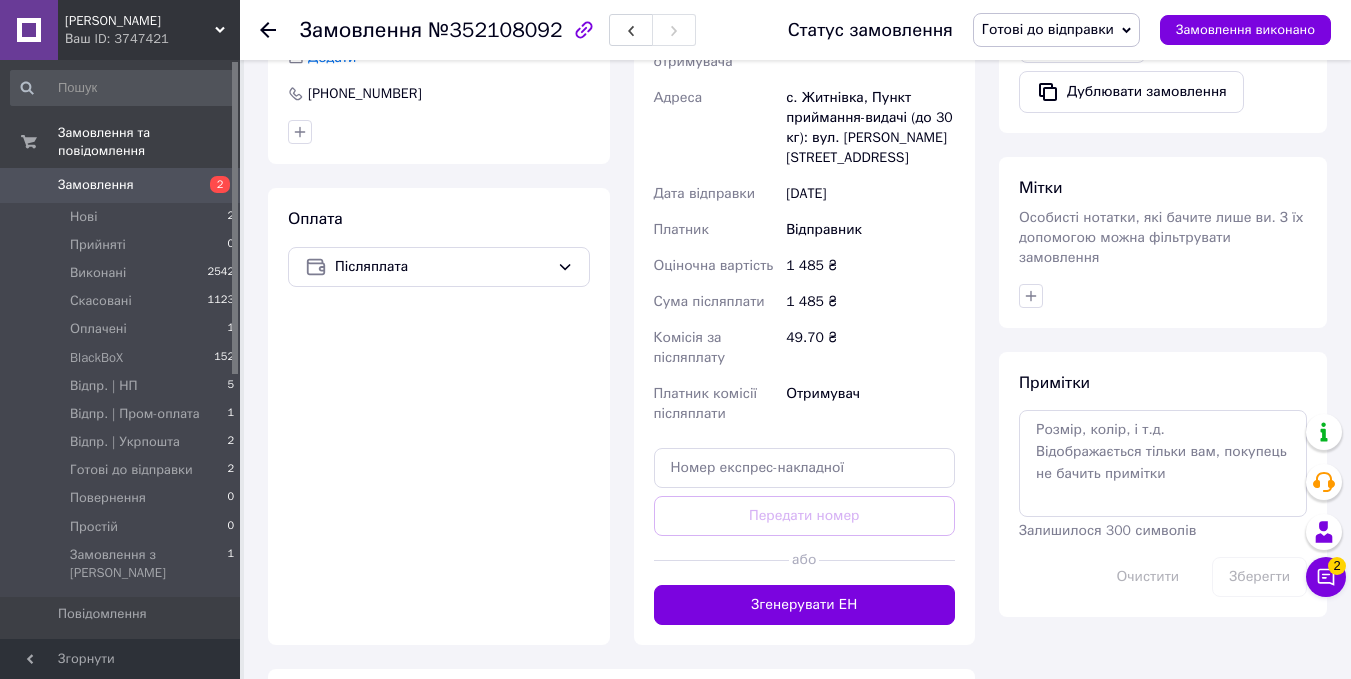 scroll, scrollTop: 939, scrollLeft: 0, axis: vertical 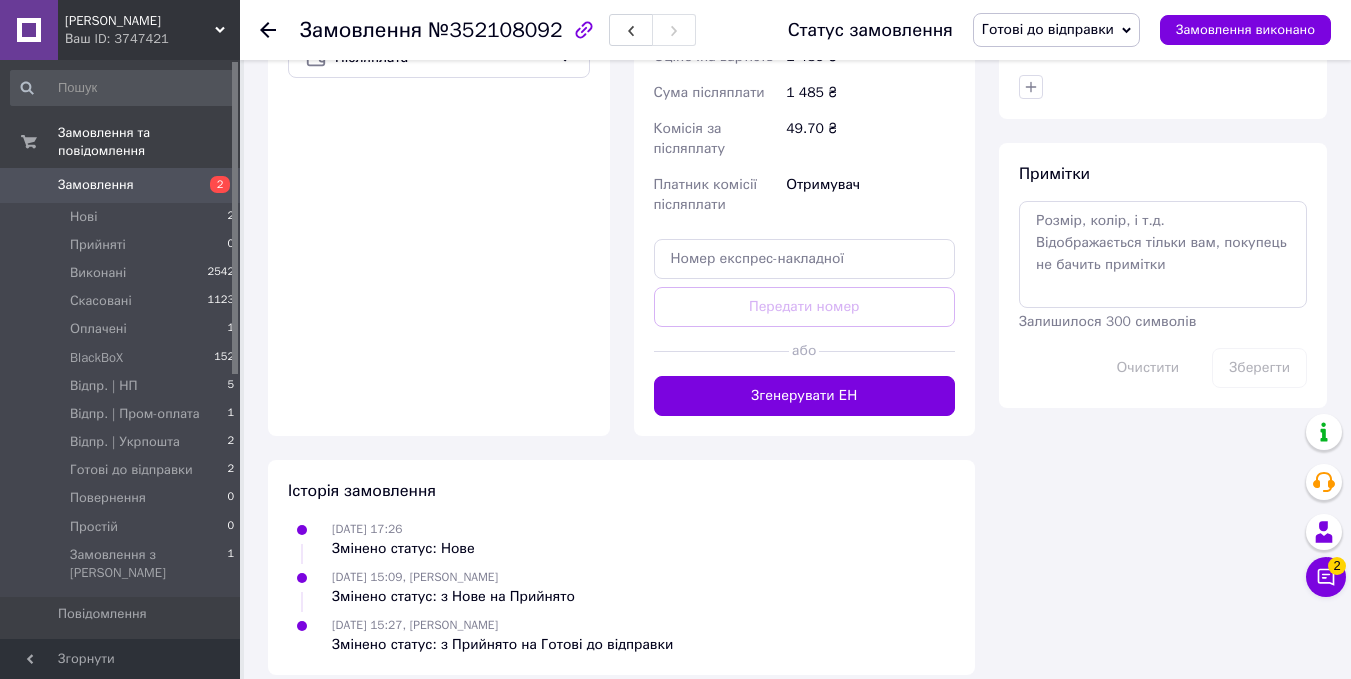 click on "[DATE] 17:26 Змінено статус: Нове [DATE] 15:09, [PERSON_NAME] Змінено статус: з [GEOGRAPHIC_DATA] [DATE] 15:27, [PERSON_NAME] Змінено статус: з Прийнято на Готові до відправки" at bounding box center (621, 587) 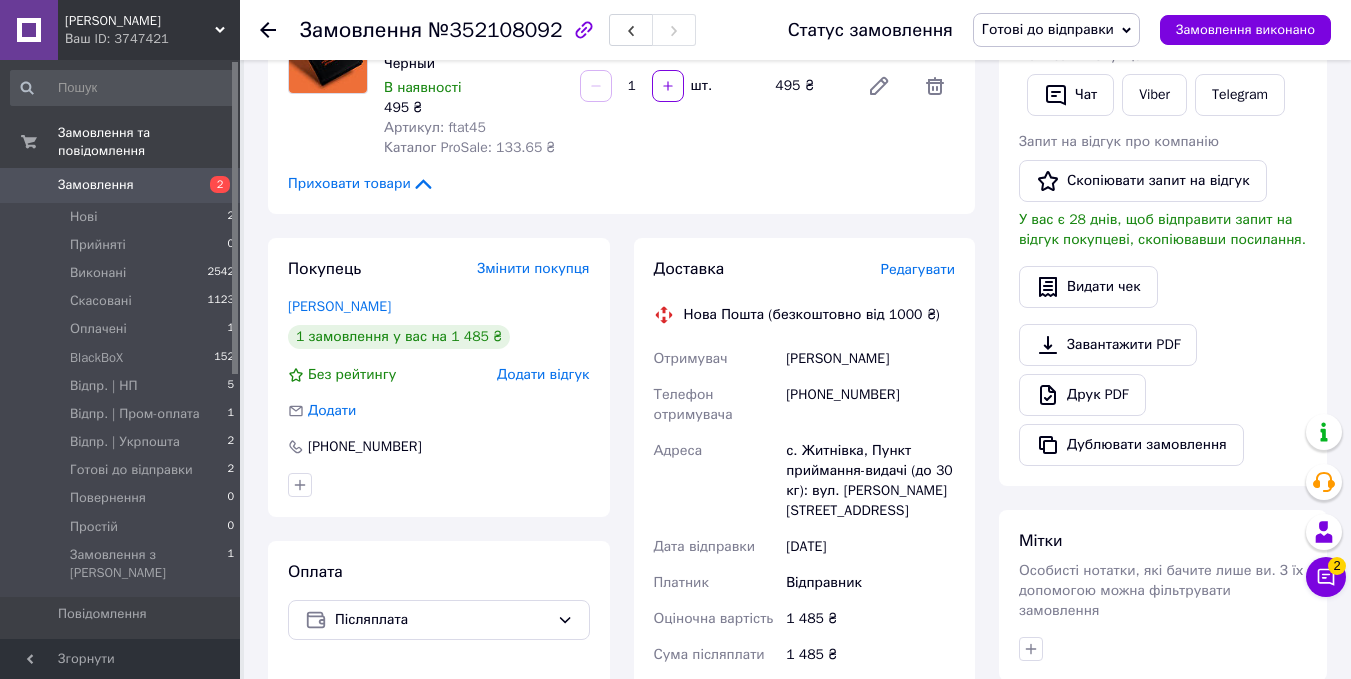 scroll, scrollTop: 376, scrollLeft: 0, axis: vertical 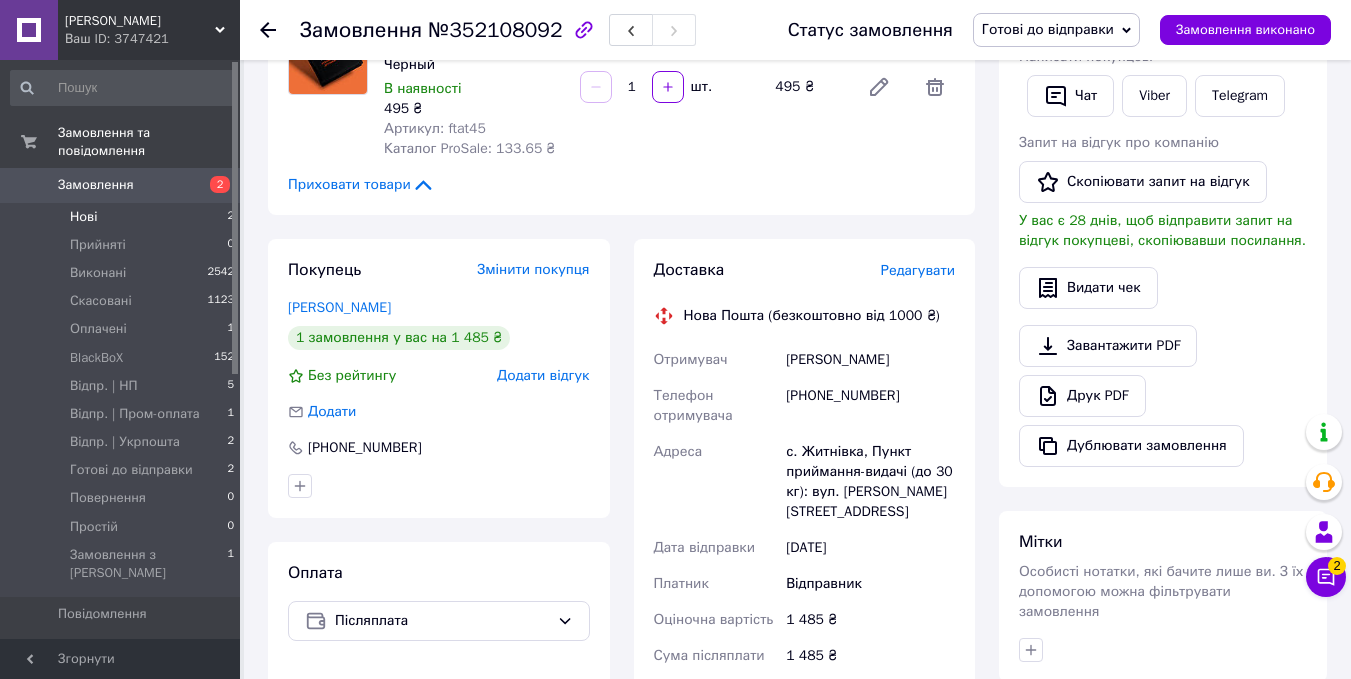 click on "Нові" at bounding box center [83, 217] 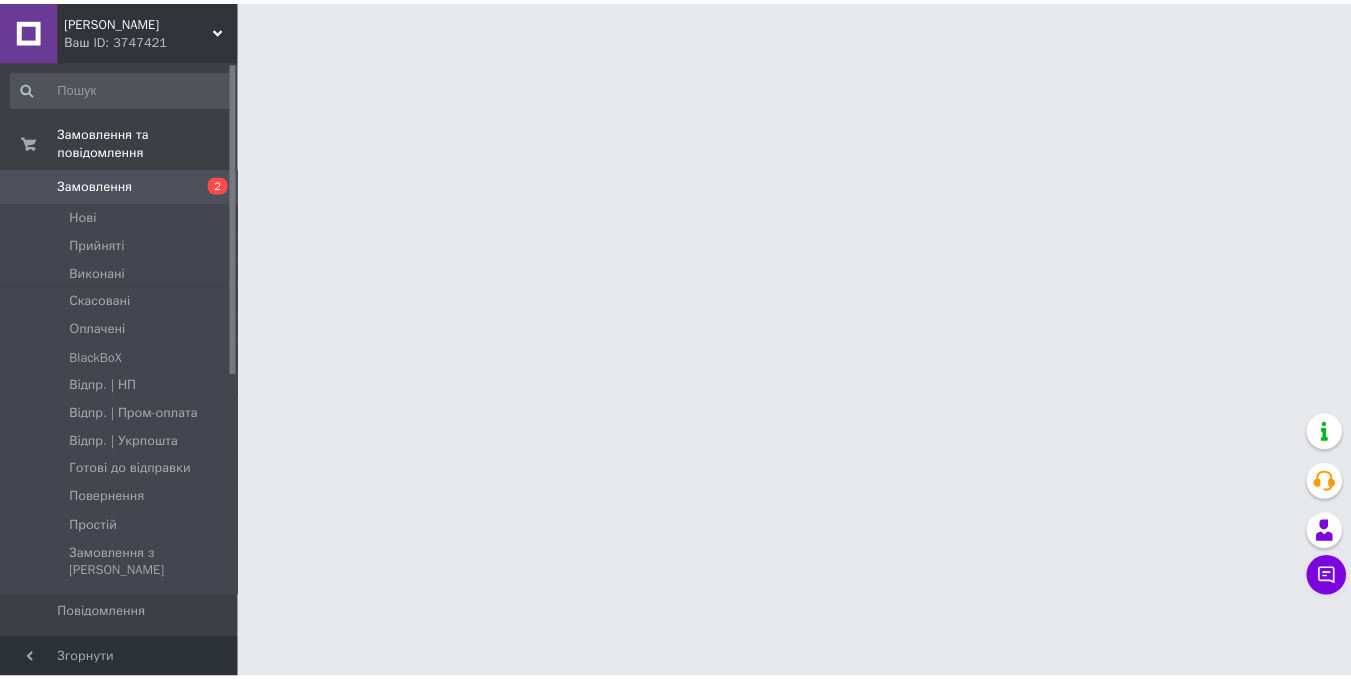 scroll, scrollTop: 0, scrollLeft: 0, axis: both 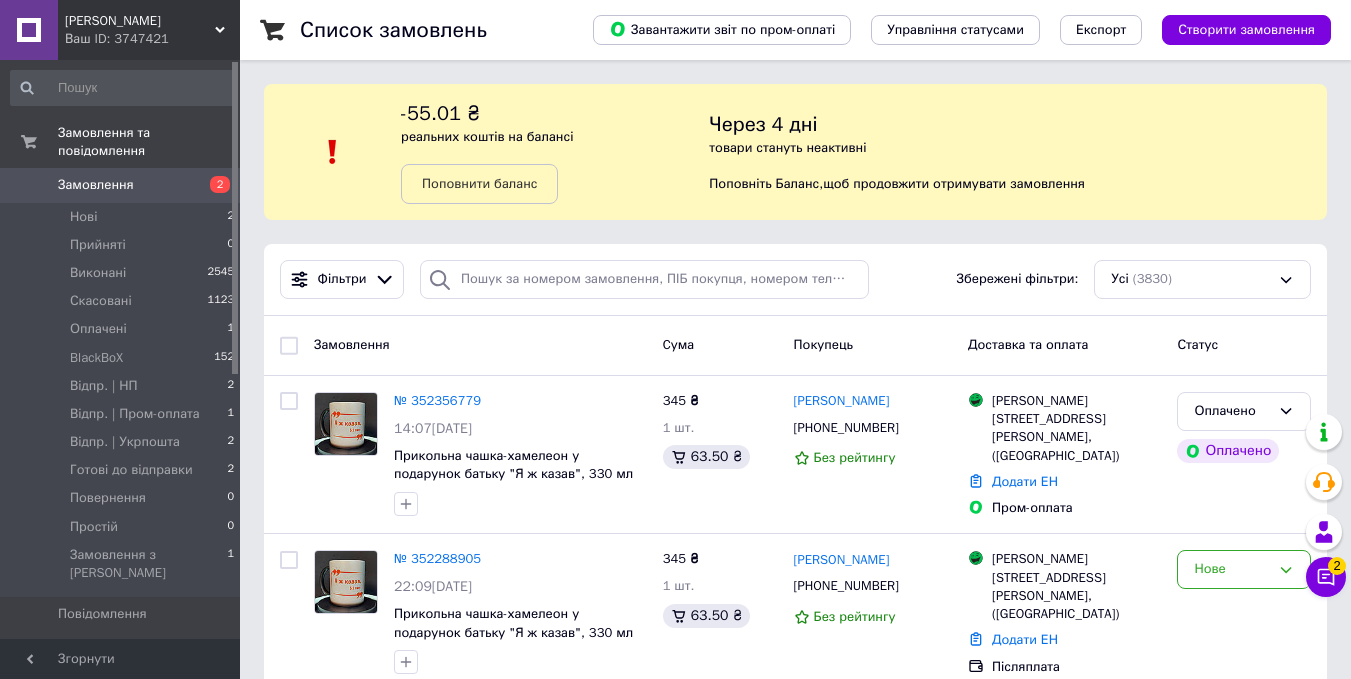 click on "Замовлення Cума Покупець Доставка та оплата Статус" at bounding box center (795, 346) 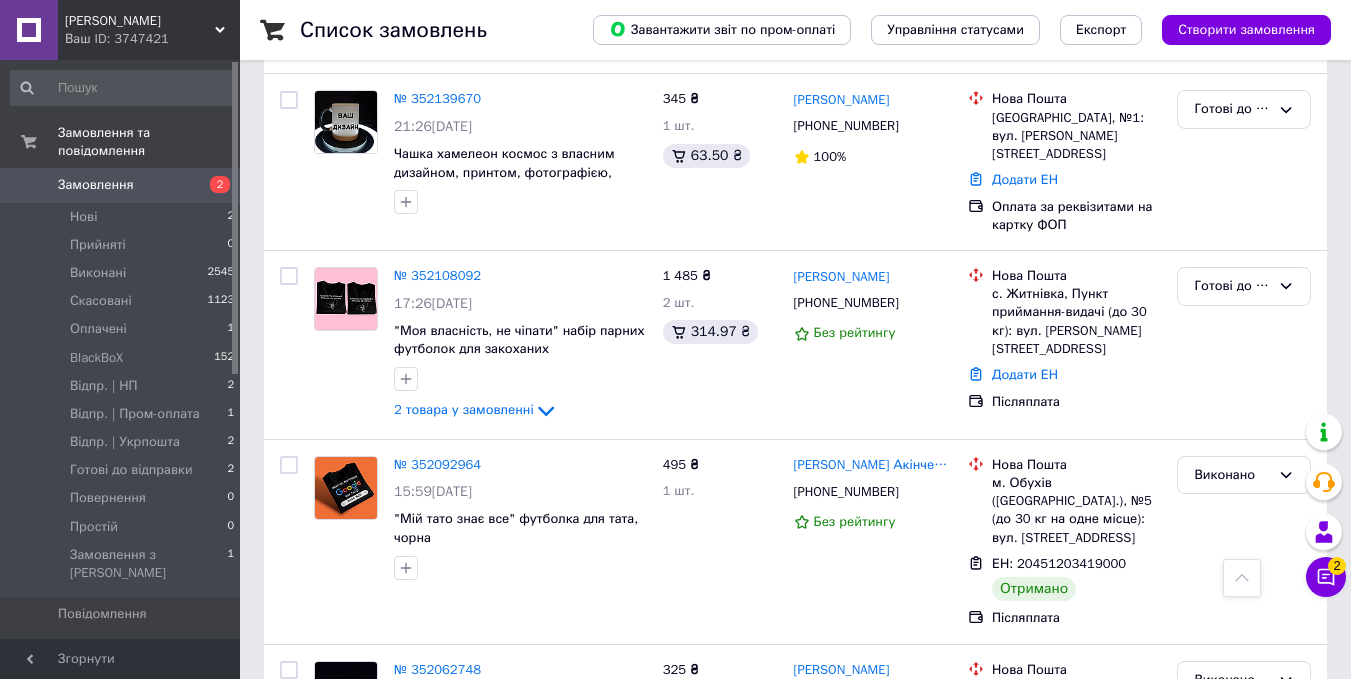 scroll, scrollTop: 1001, scrollLeft: 0, axis: vertical 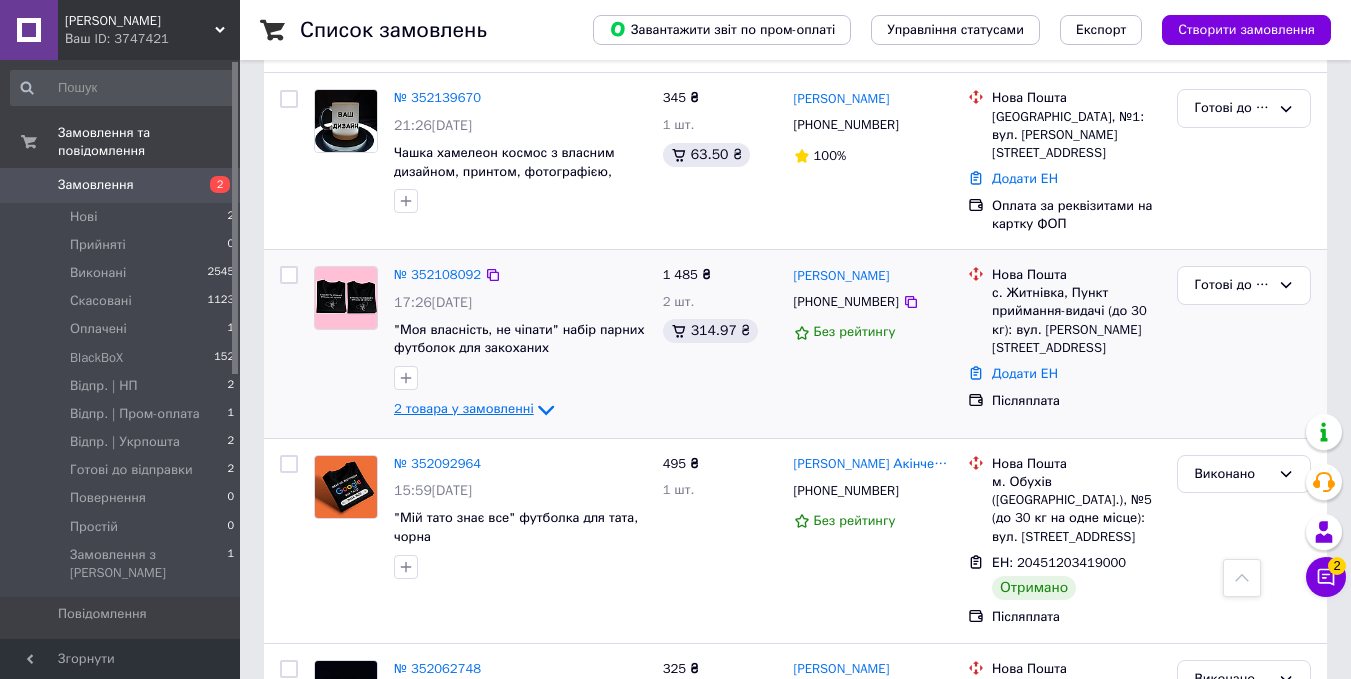 click on "2 товара у замовленні" at bounding box center (464, 409) 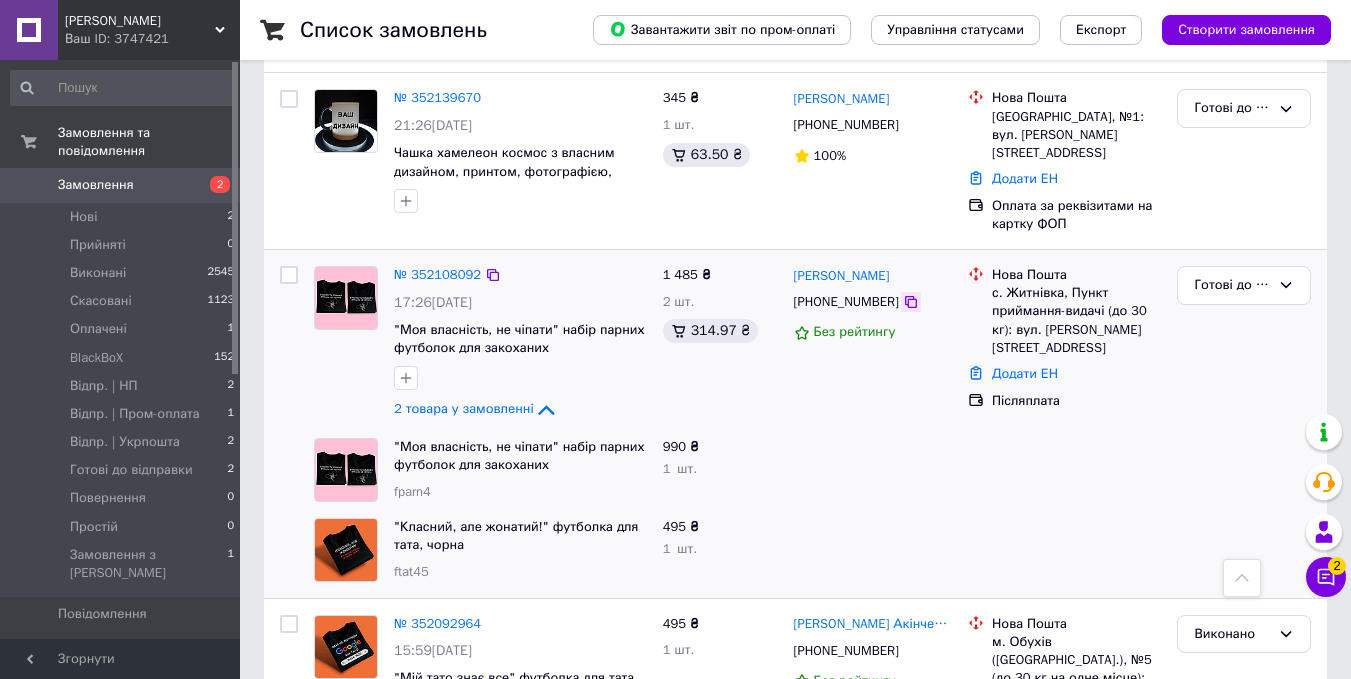 click 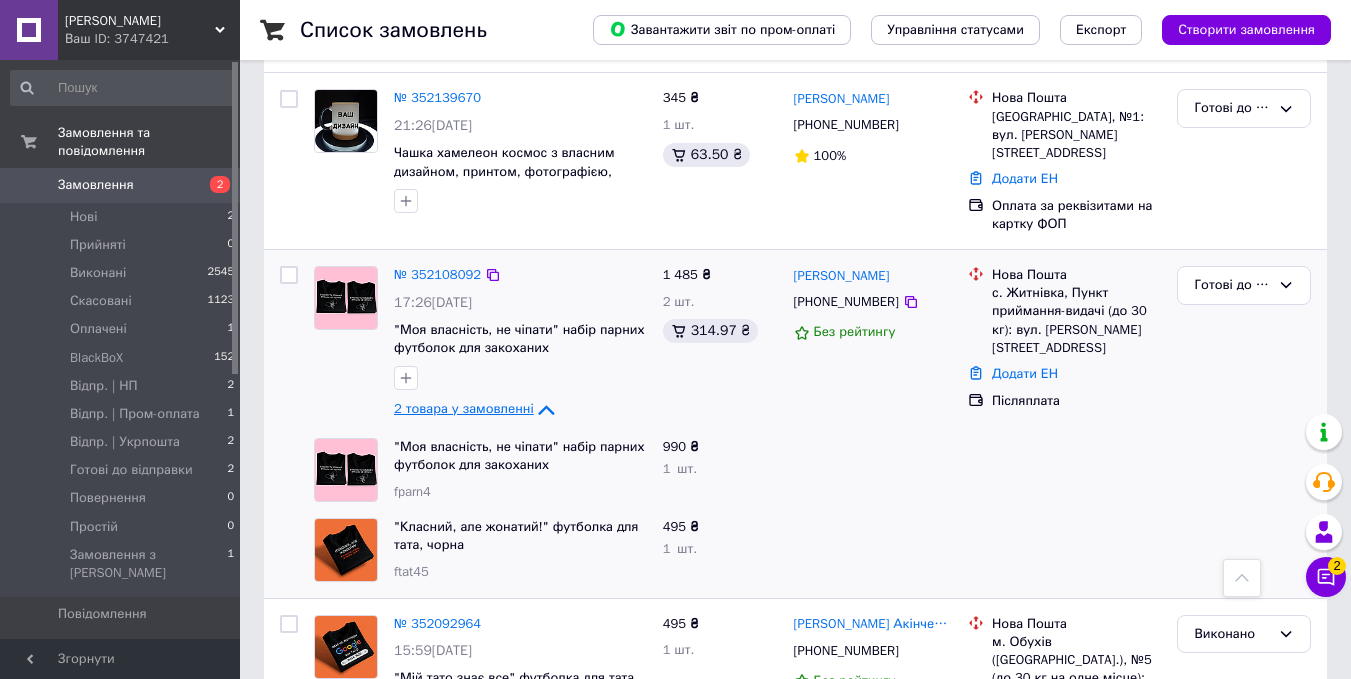 click on "2 товара у замовленні" at bounding box center [464, 409] 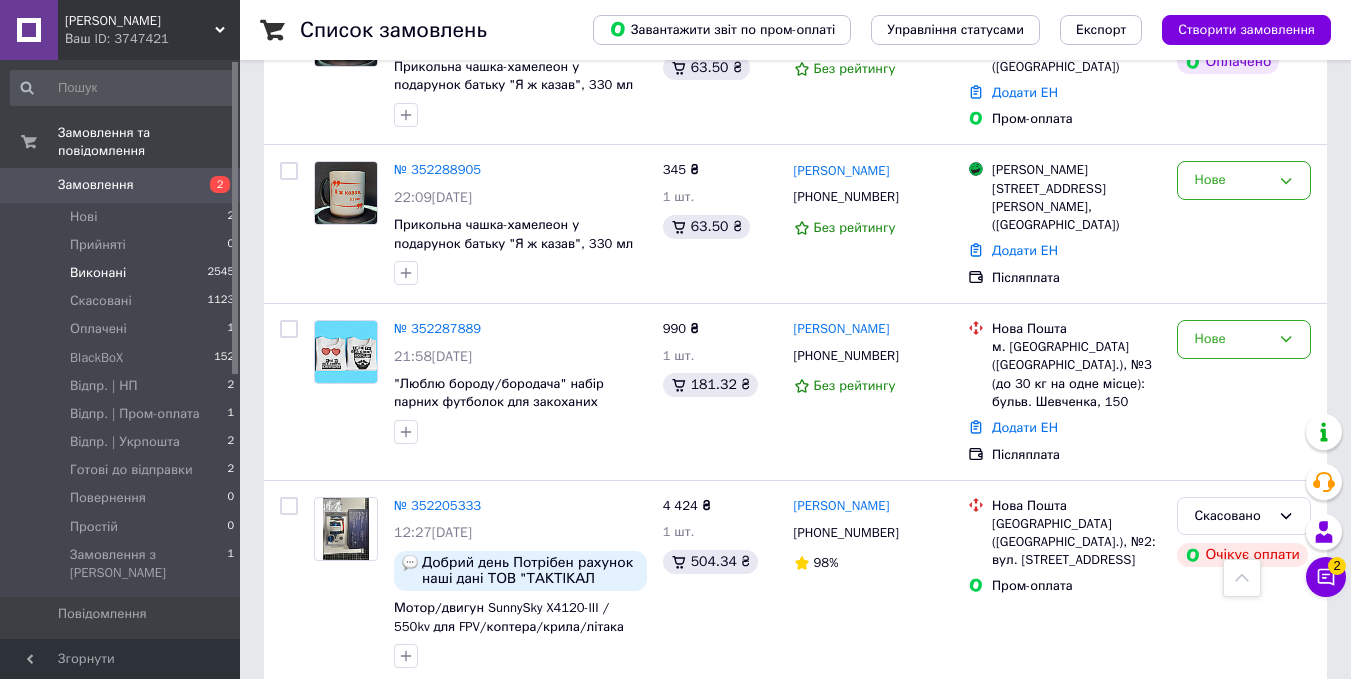 scroll, scrollTop: 388, scrollLeft: 0, axis: vertical 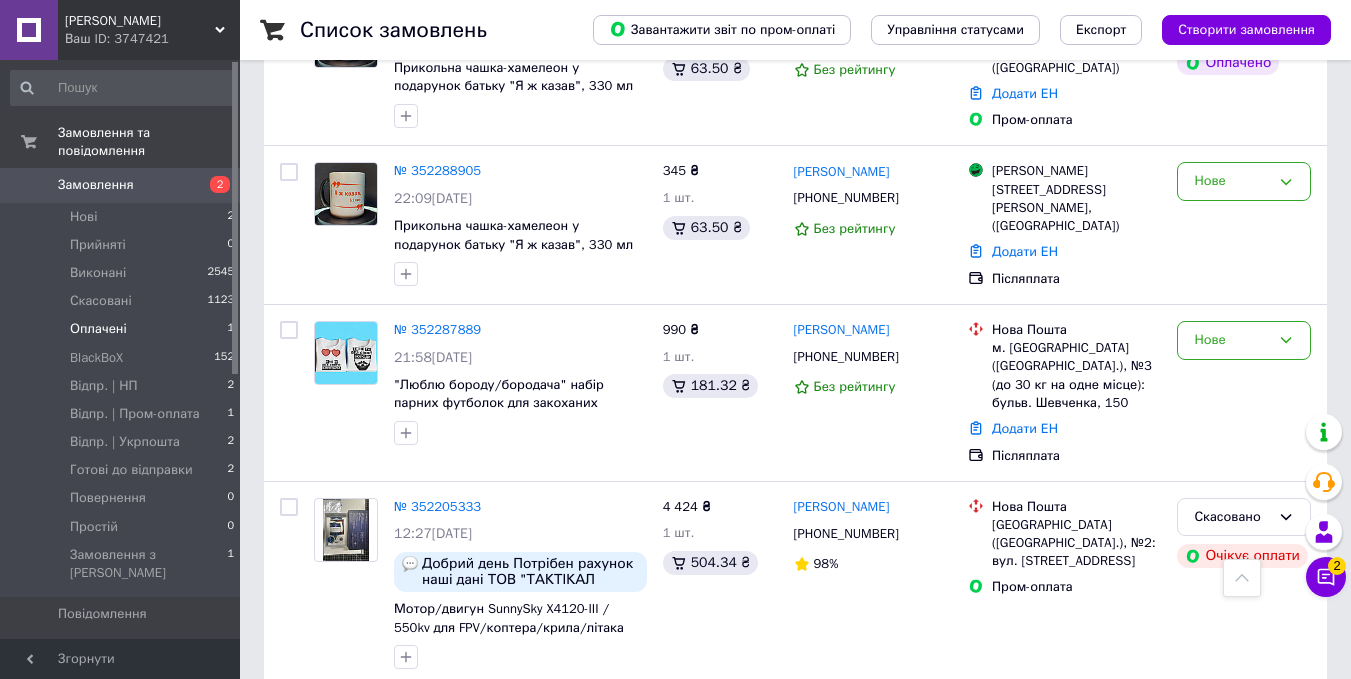 click on "Оплачені" at bounding box center (98, 329) 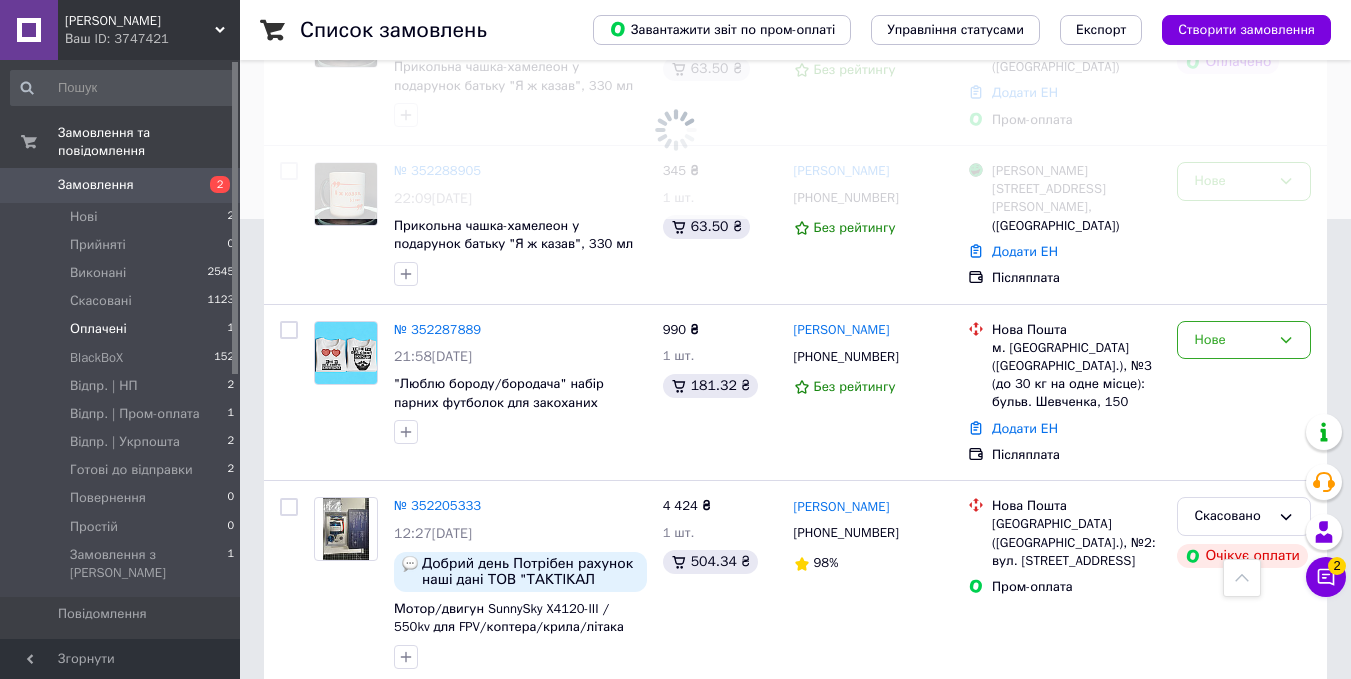 scroll, scrollTop: 0, scrollLeft: 0, axis: both 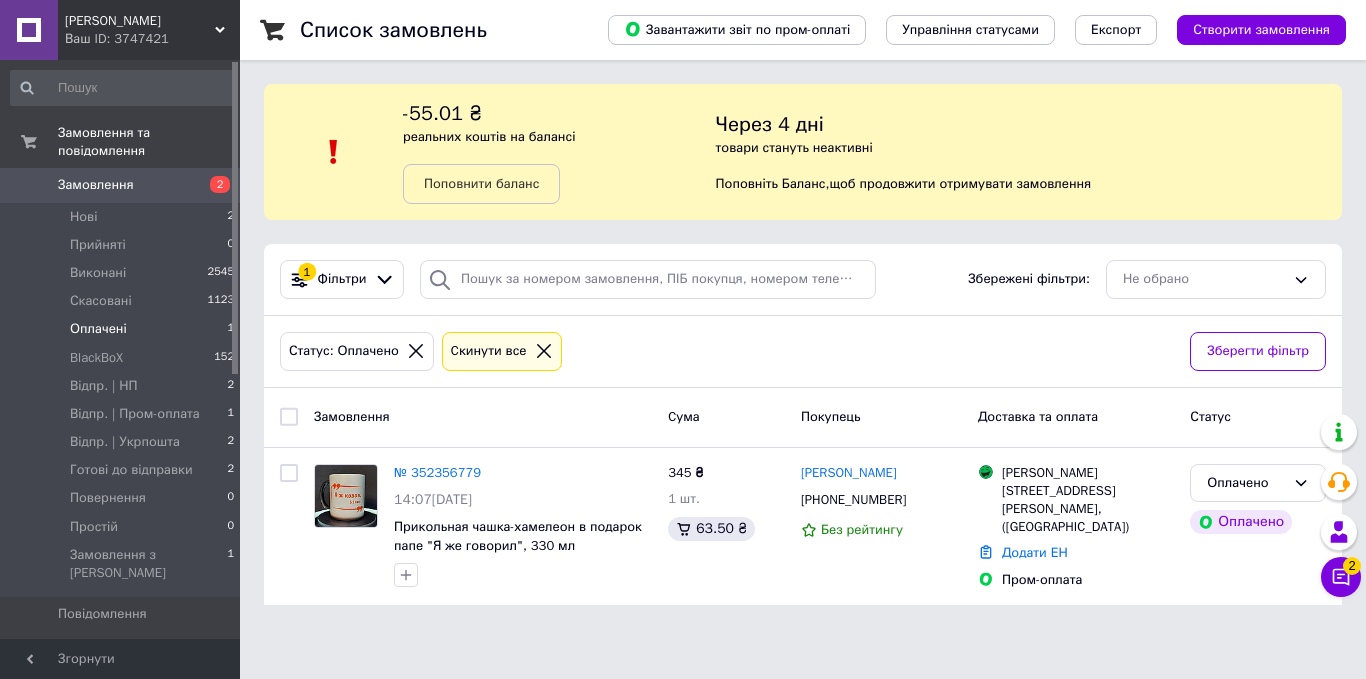 click on "Статус: Оплачено Cкинути все" at bounding box center [727, 351] 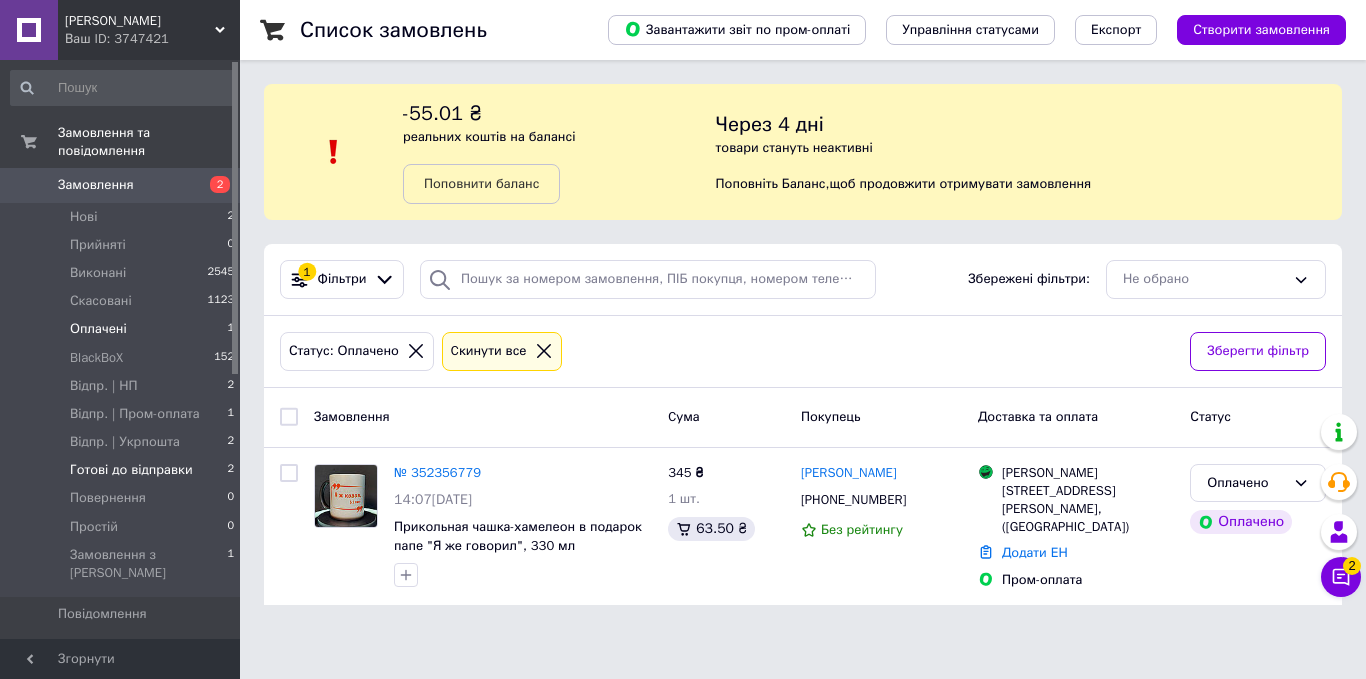 click on "Готові до відправки" at bounding box center (131, 470) 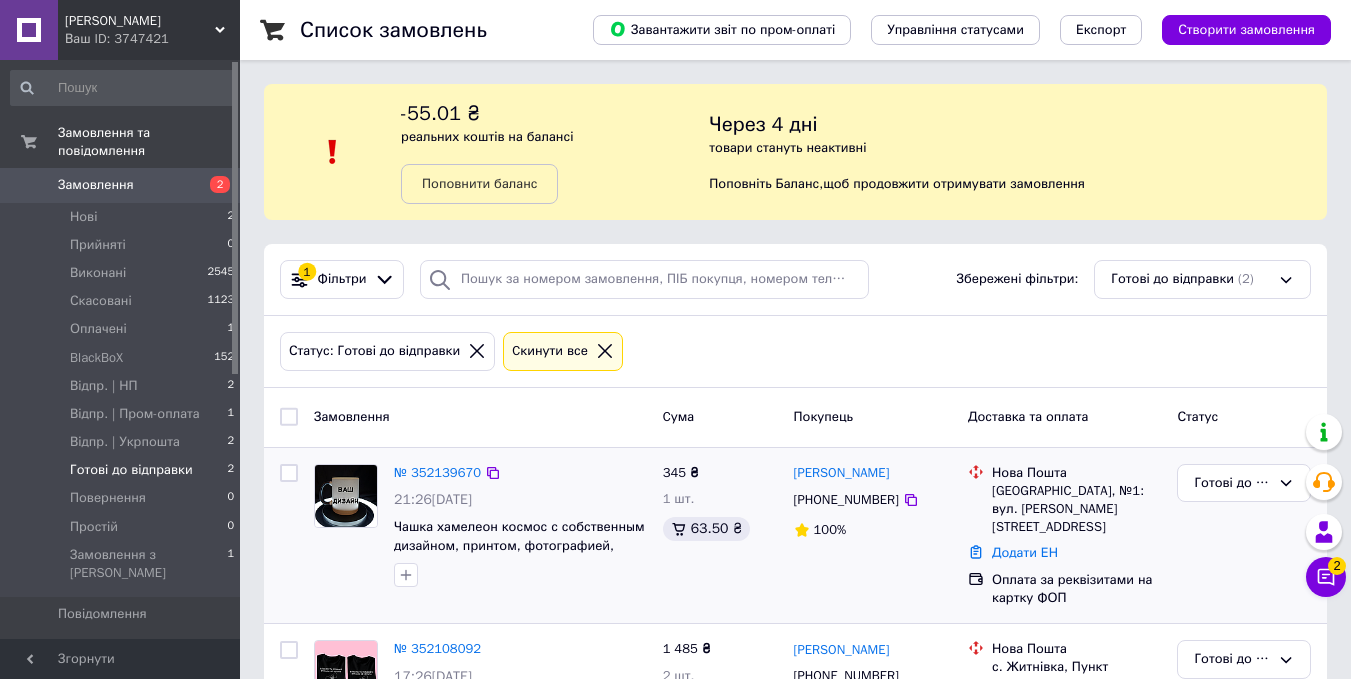 scroll, scrollTop: 139, scrollLeft: 0, axis: vertical 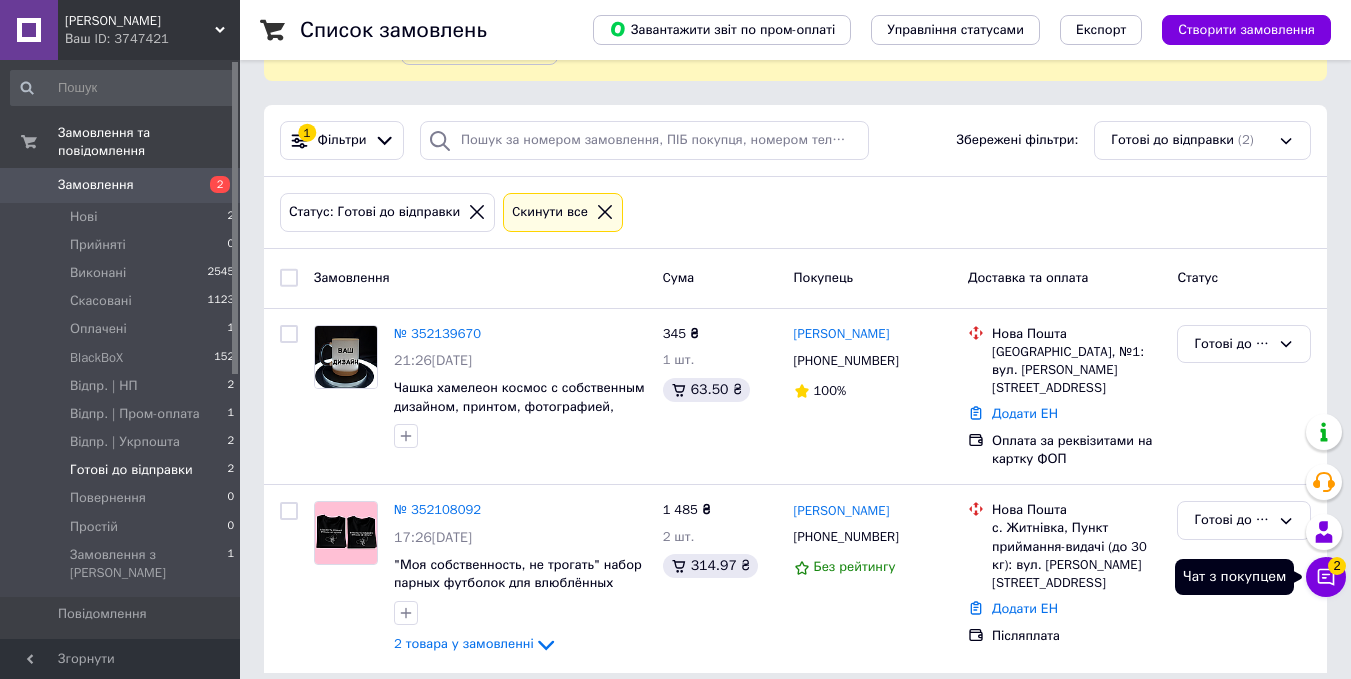 click on "Чат з покупцем 2" at bounding box center (1326, 577) 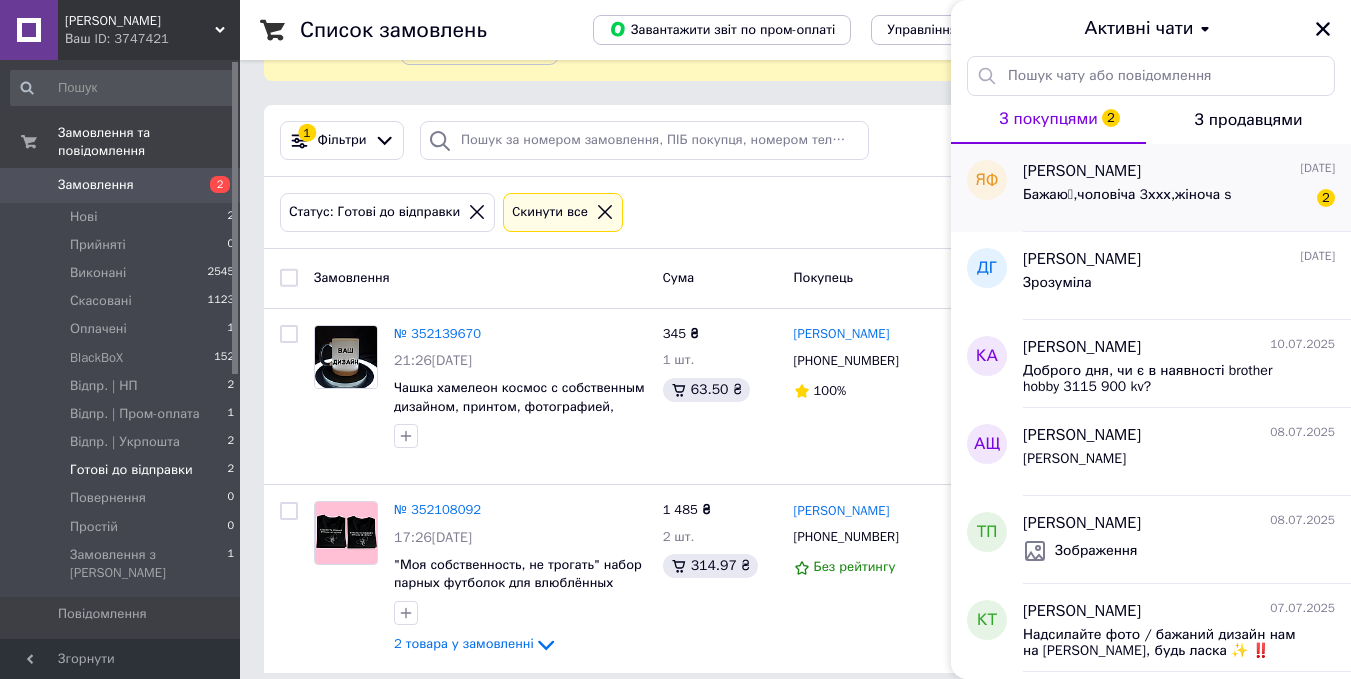 click on "Бажаю🫡,чоловіча 3ххх,жіноча s" at bounding box center [1127, 201] 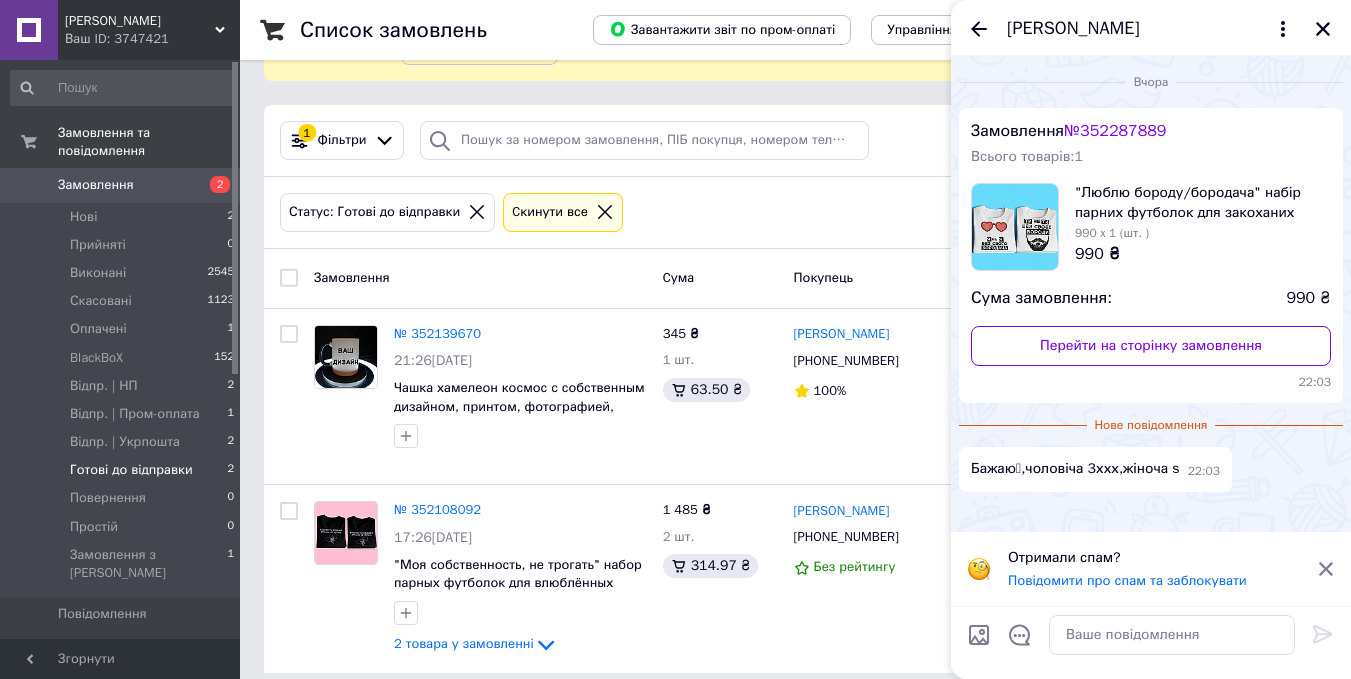 click 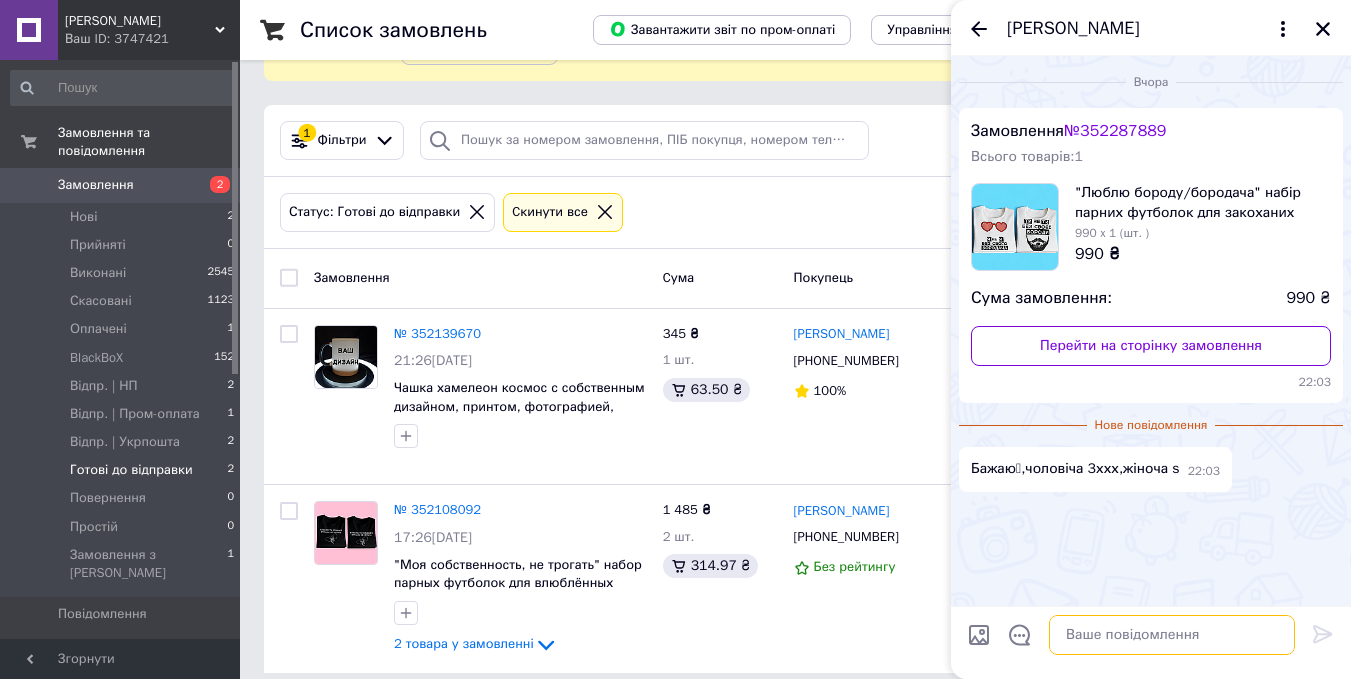 click at bounding box center [1172, 635] 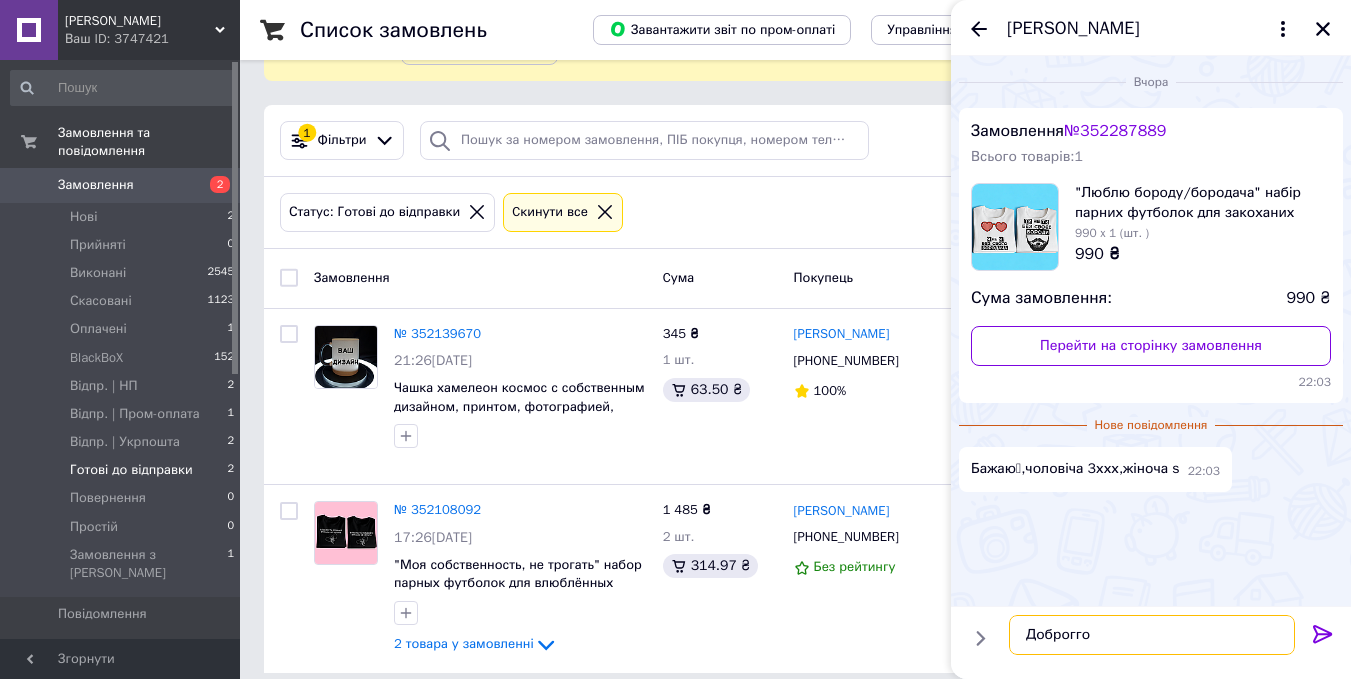 type on "Доброгг" 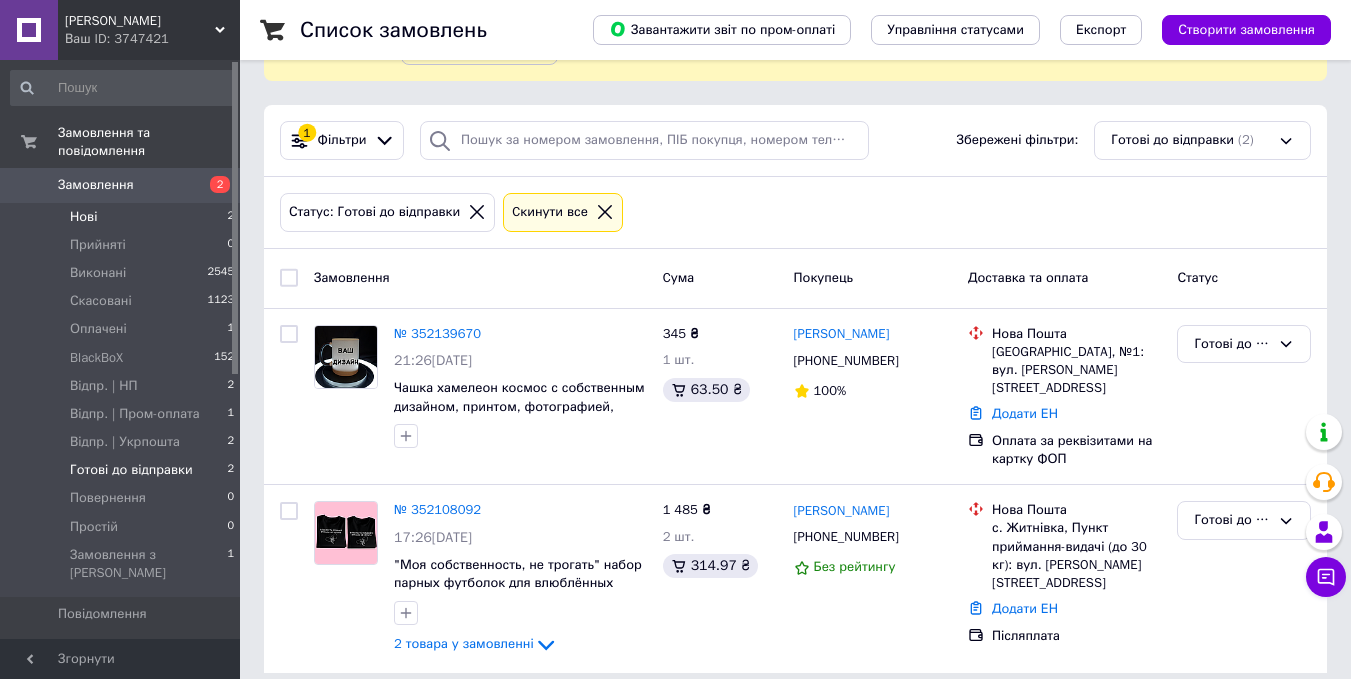 click on "Нові" at bounding box center (83, 217) 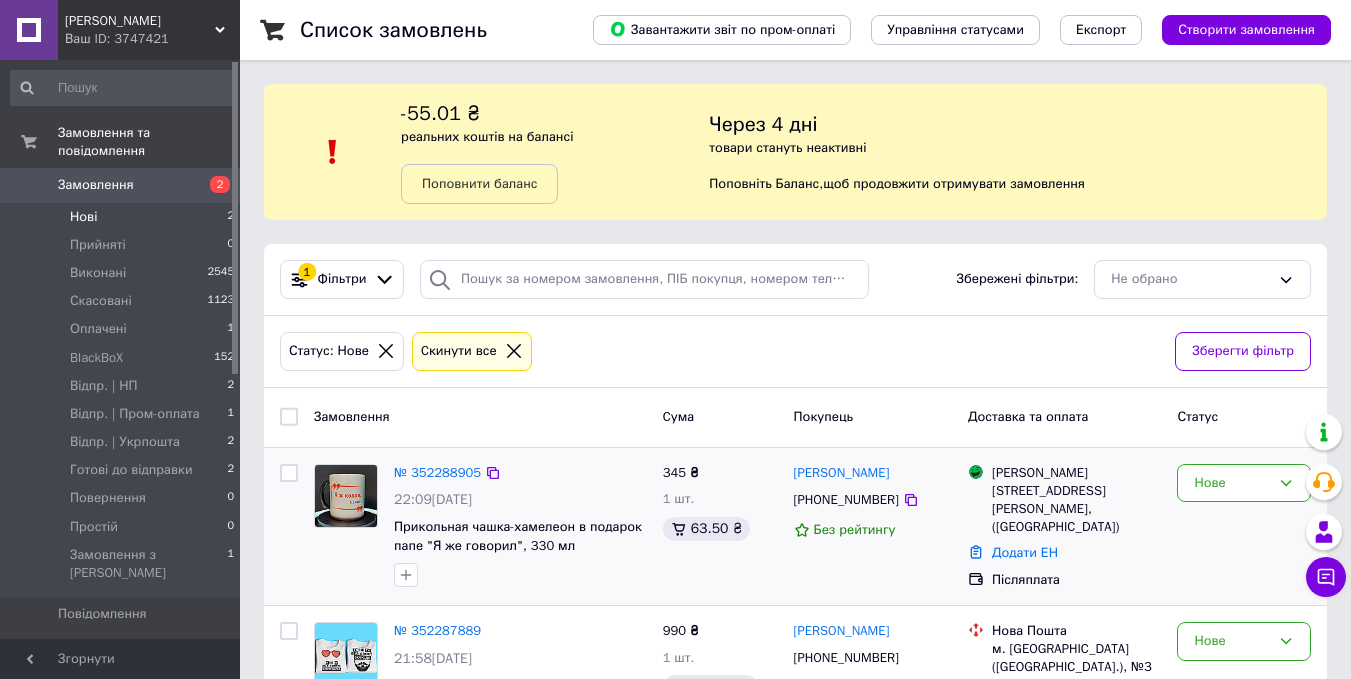 scroll, scrollTop: 127, scrollLeft: 0, axis: vertical 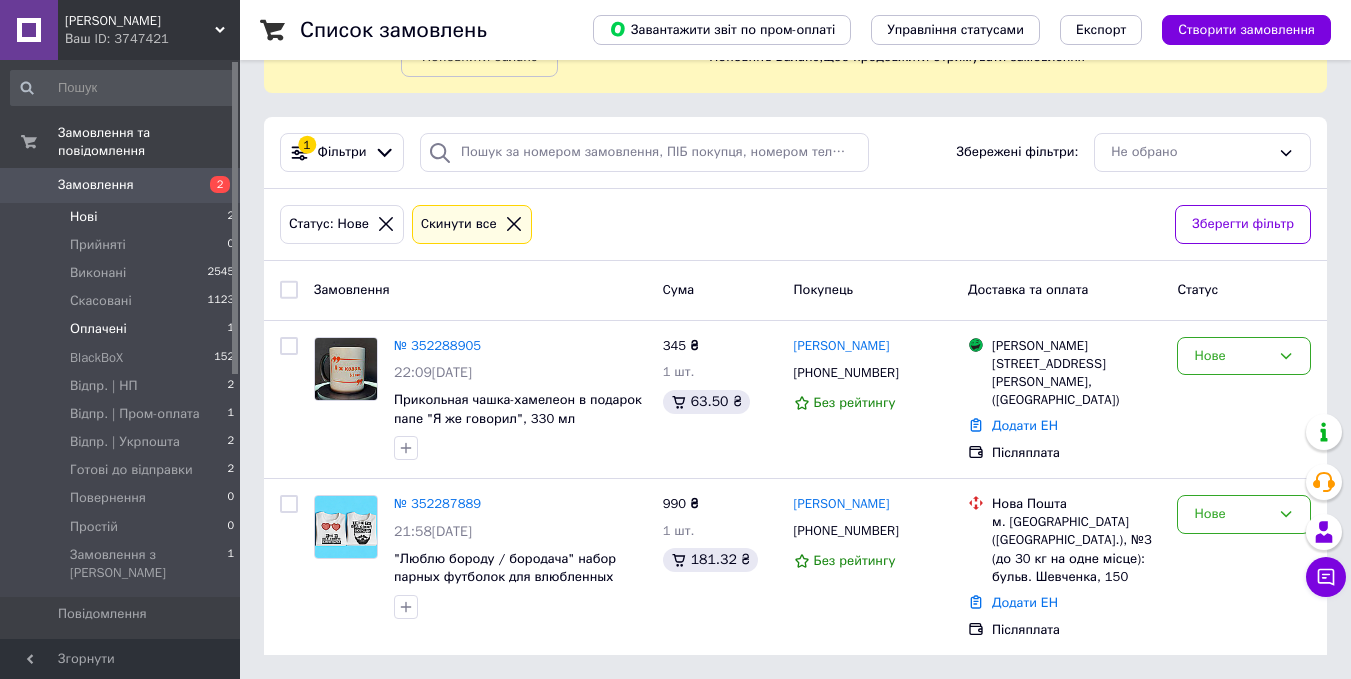 click on "Оплачені" at bounding box center (98, 329) 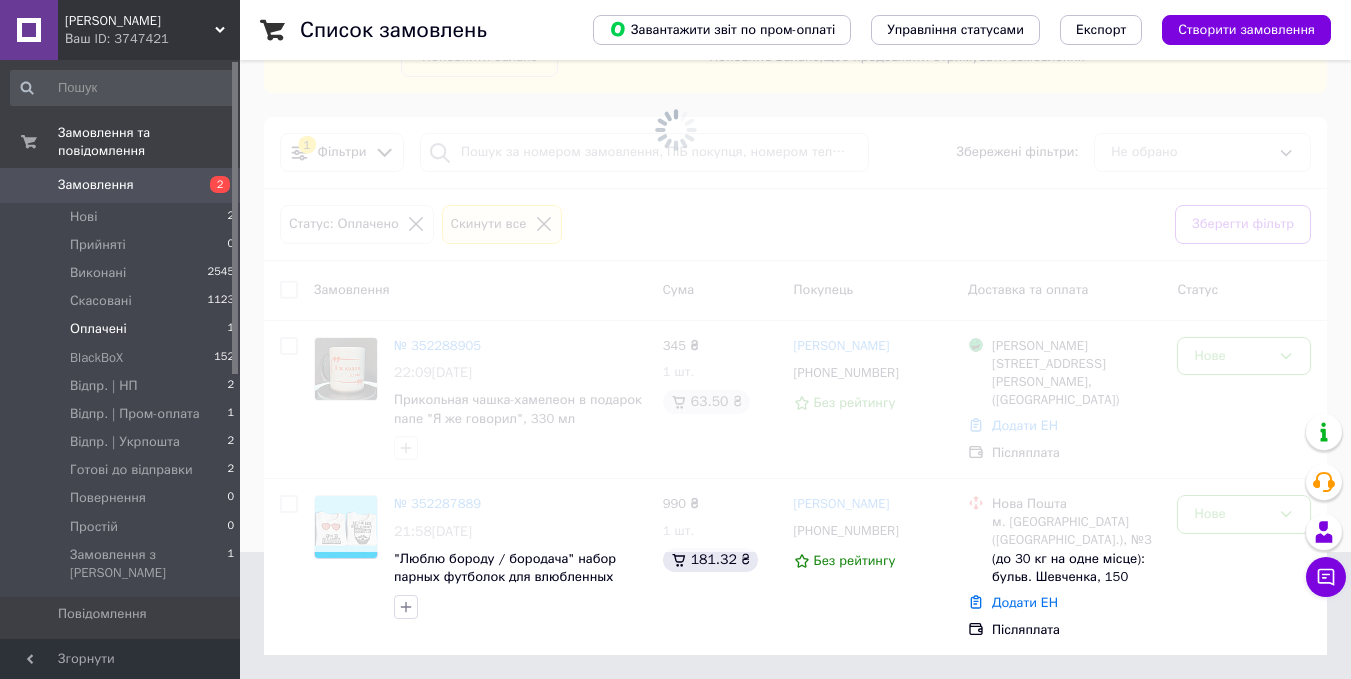 scroll, scrollTop: 0, scrollLeft: 0, axis: both 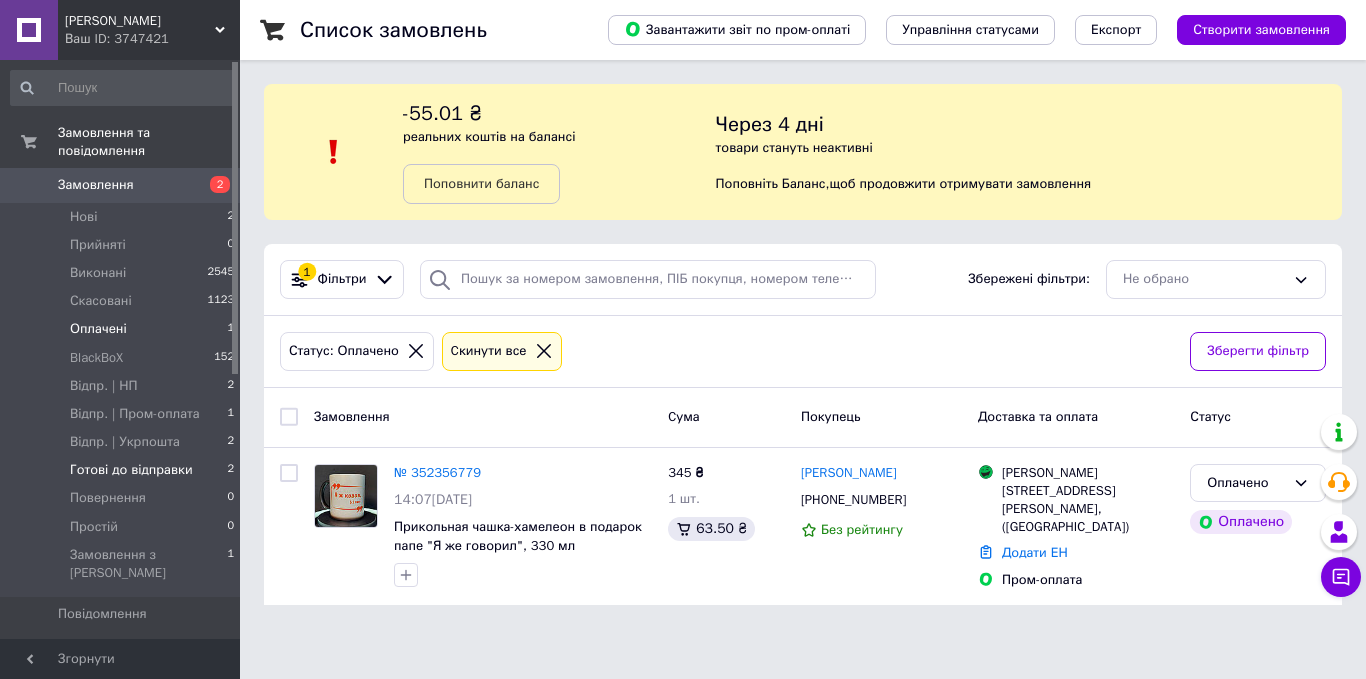 click on "Готові до відправки 2" at bounding box center [123, 470] 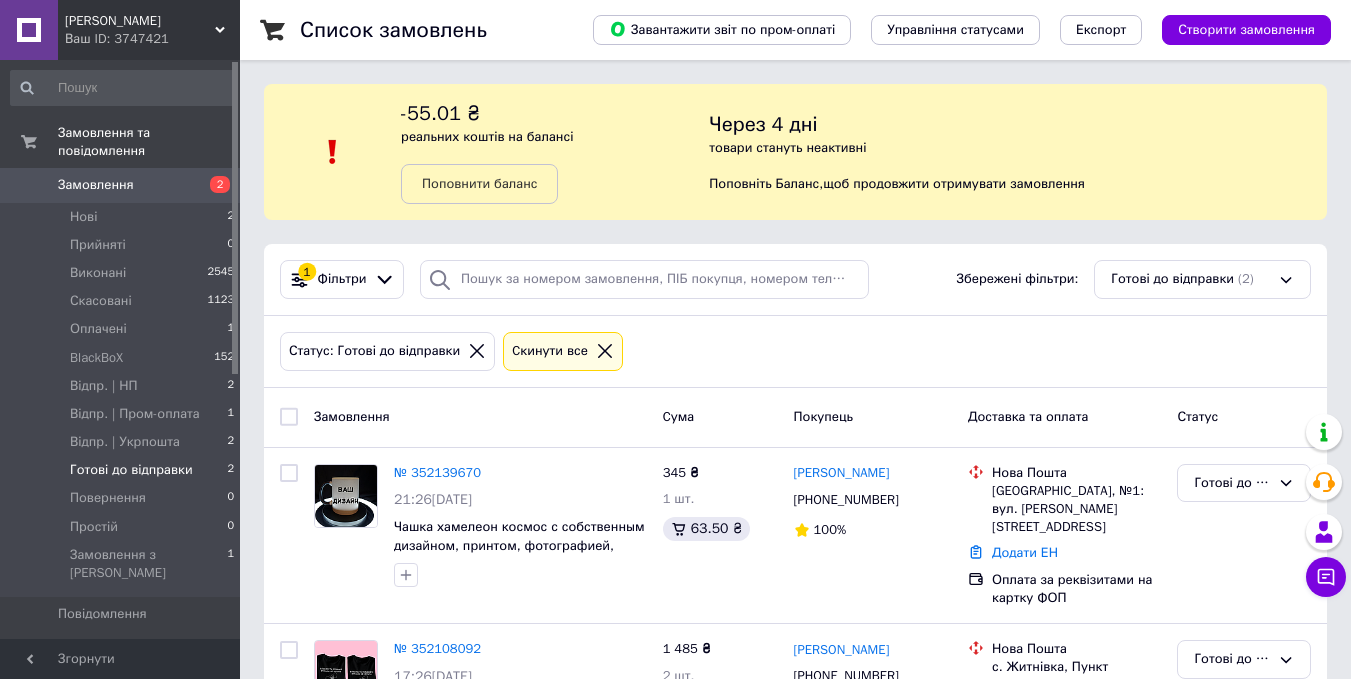 scroll, scrollTop: 139, scrollLeft: 0, axis: vertical 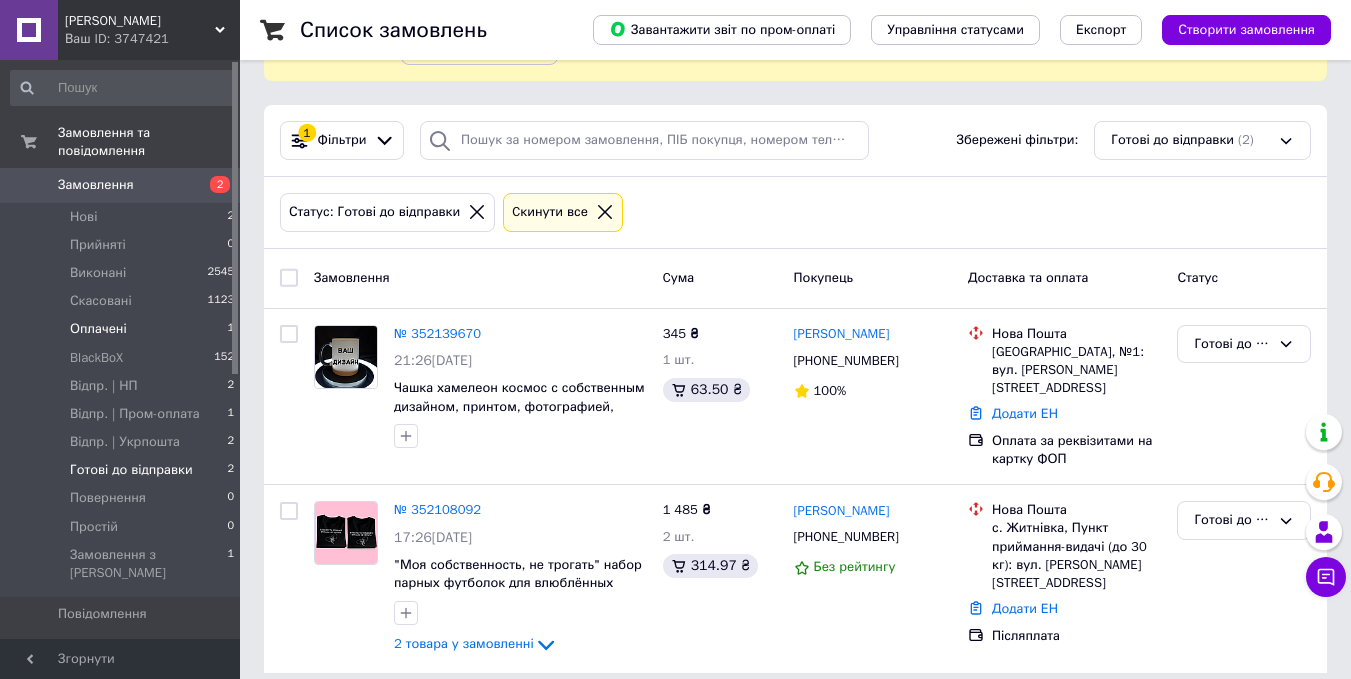 click on "Оплачені 1" at bounding box center (123, 329) 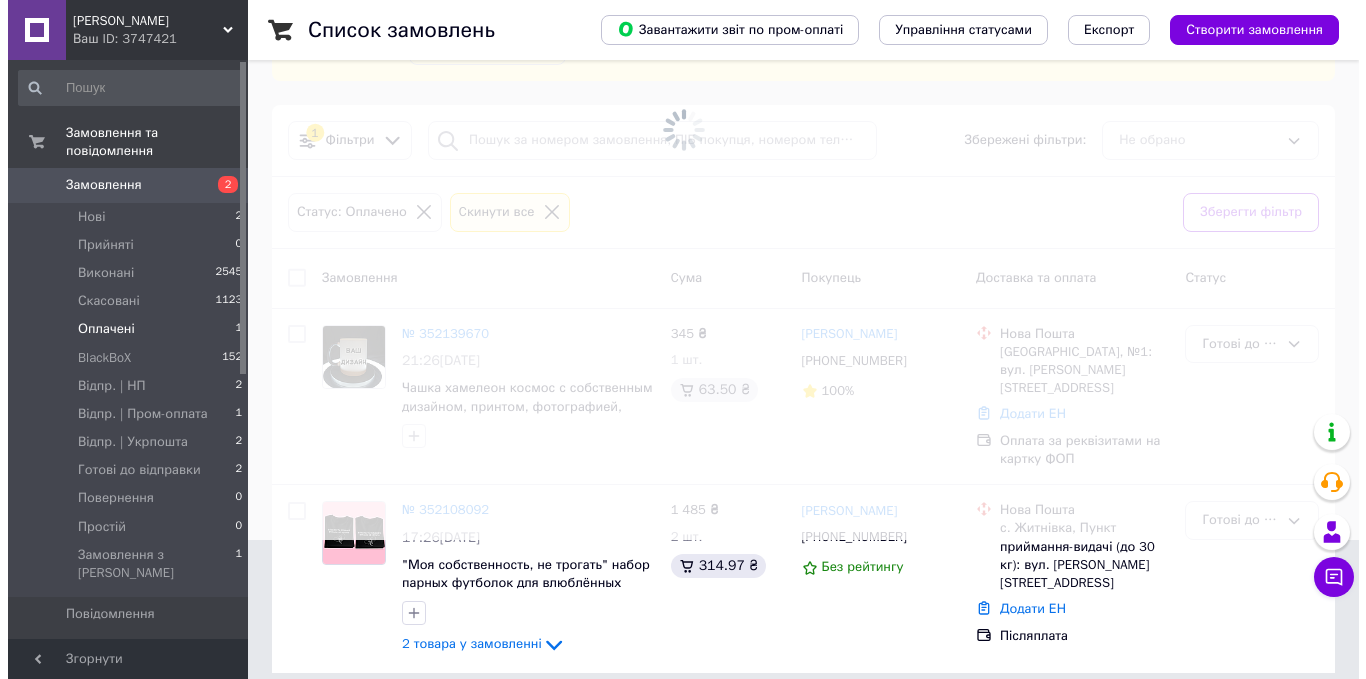 scroll, scrollTop: 0, scrollLeft: 0, axis: both 